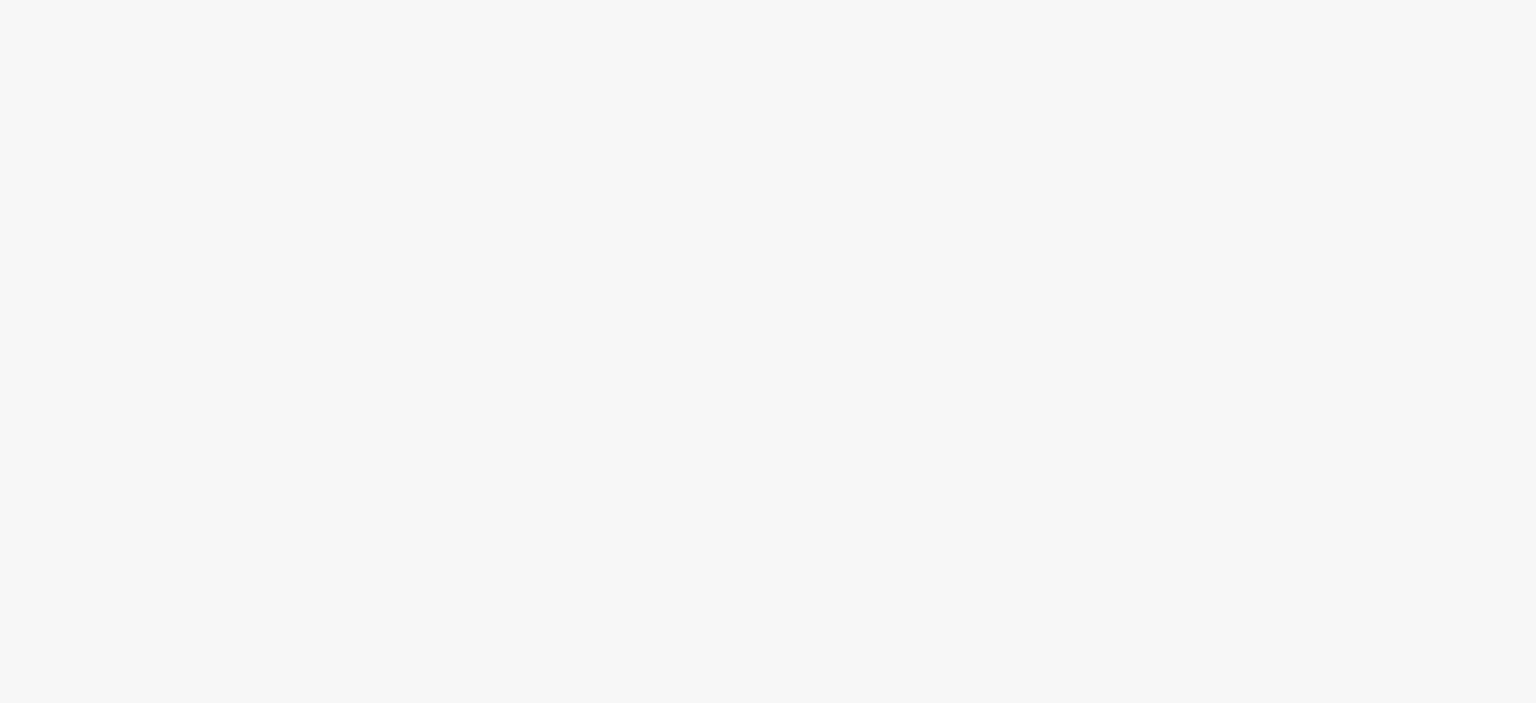 scroll, scrollTop: 0, scrollLeft: 0, axis: both 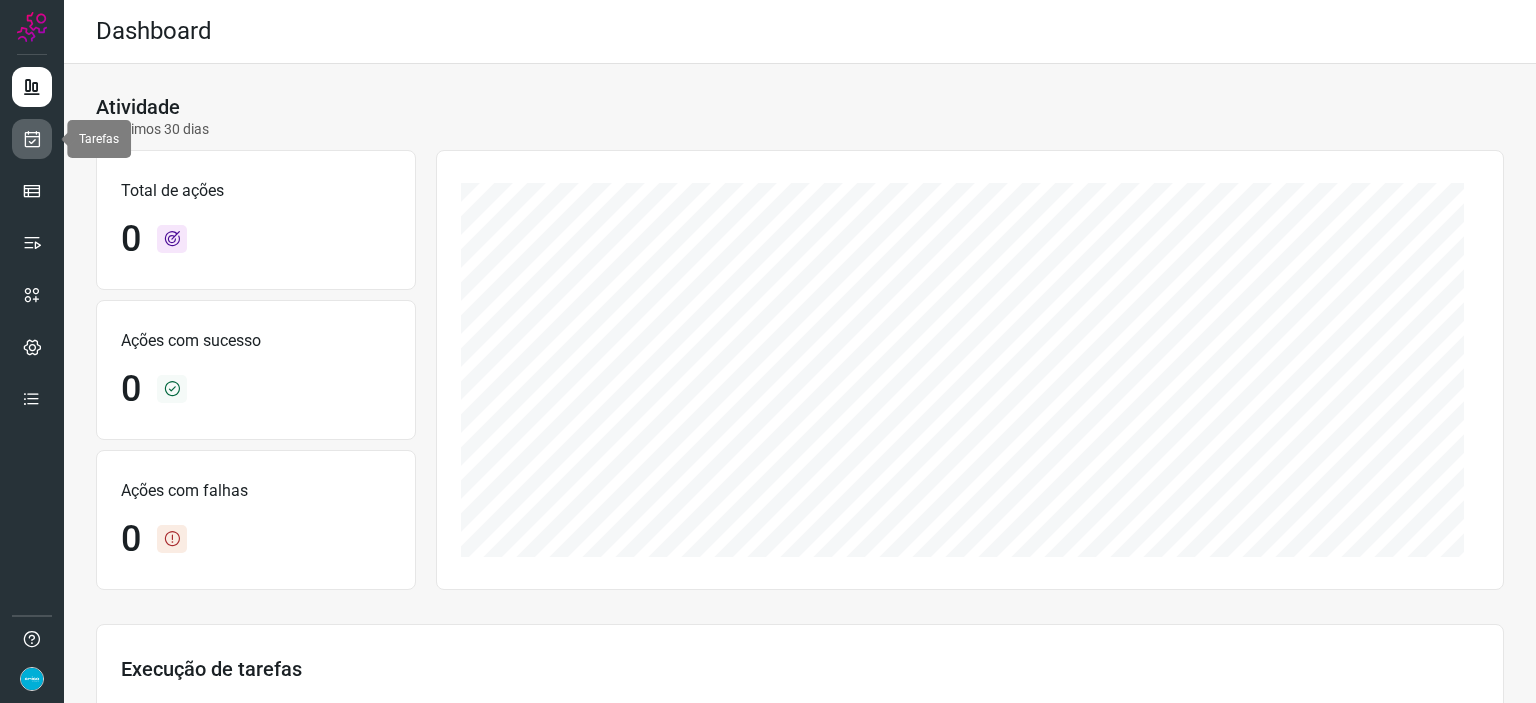 click at bounding box center (32, 139) 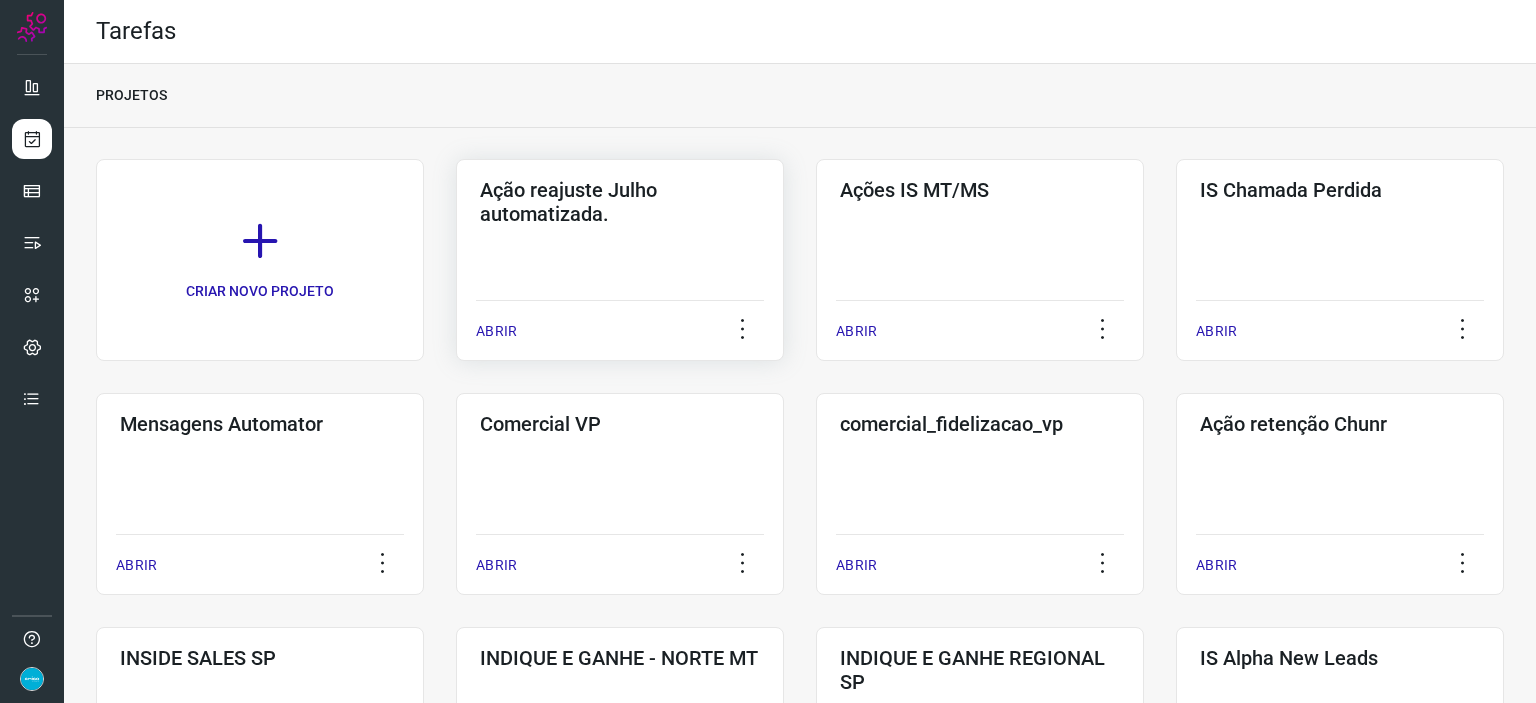 click on "ABRIR" at bounding box center (496, 331) 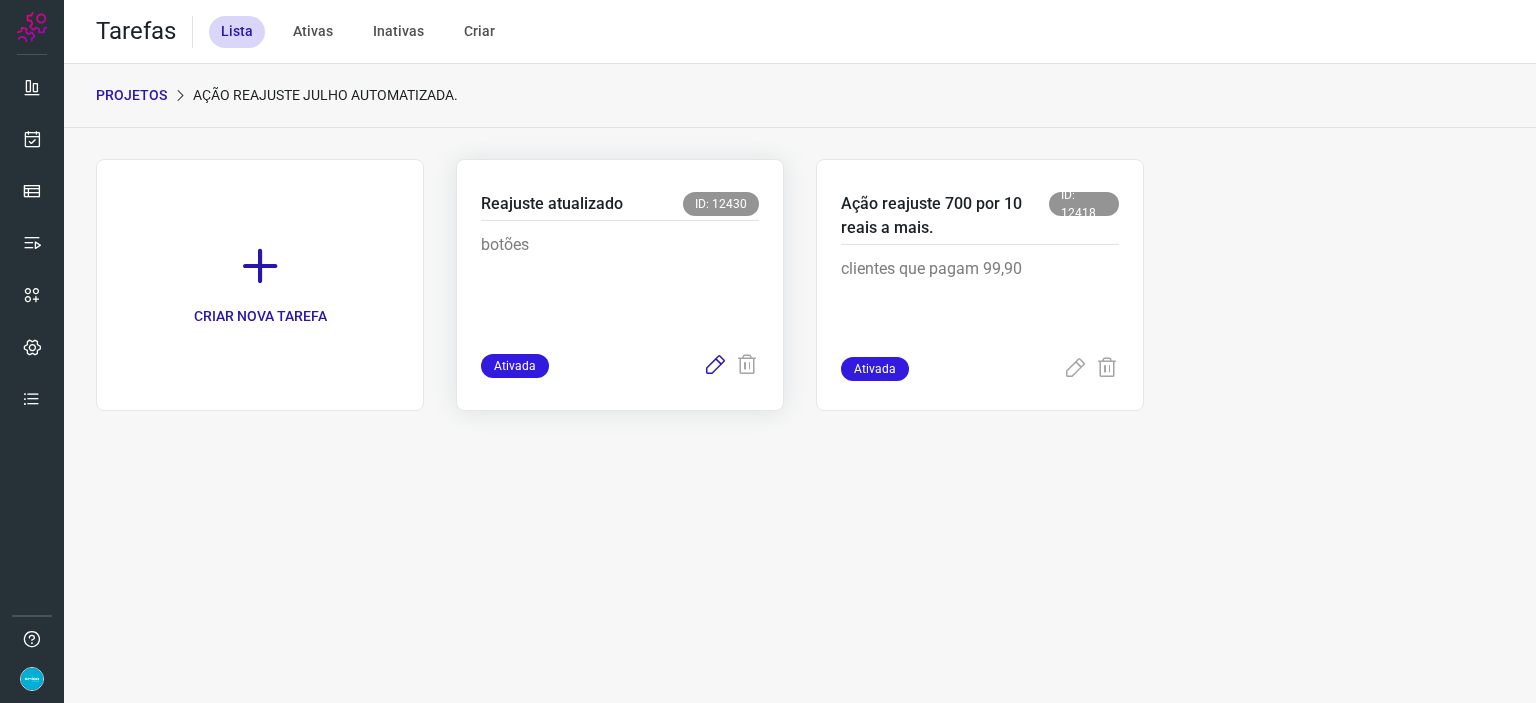 click at bounding box center (715, 366) 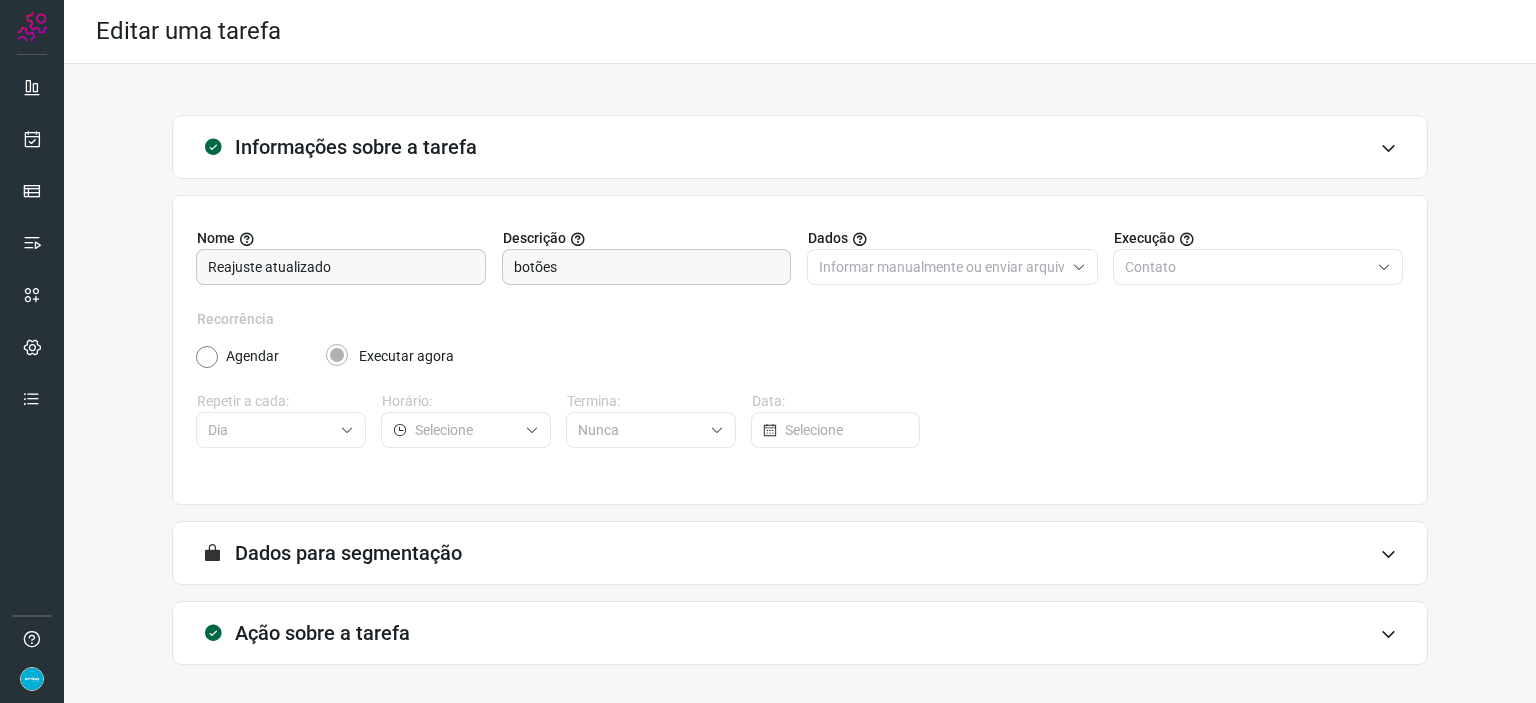 scroll, scrollTop: 77, scrollLeft: 0, axis: vertical 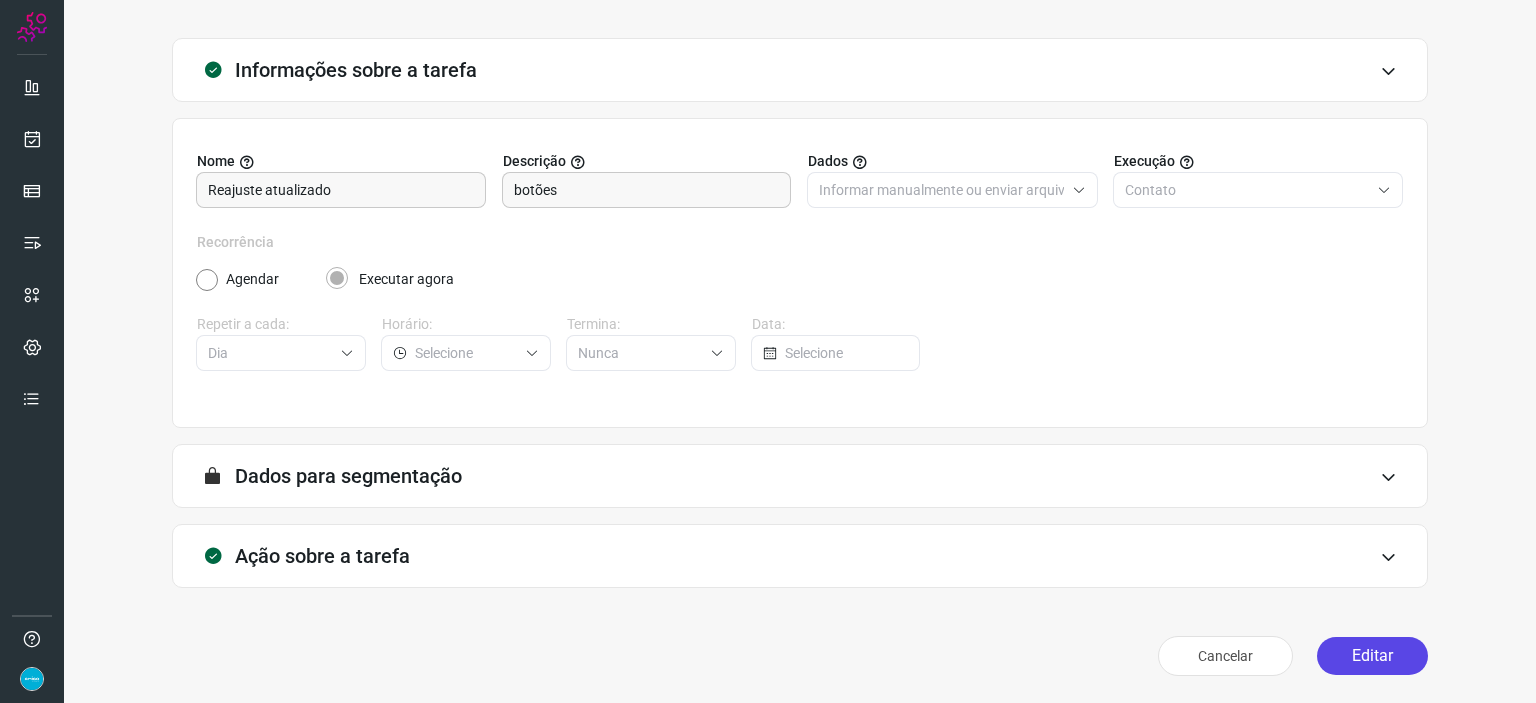 click on "Editar" at bounding box center (1372, 656) 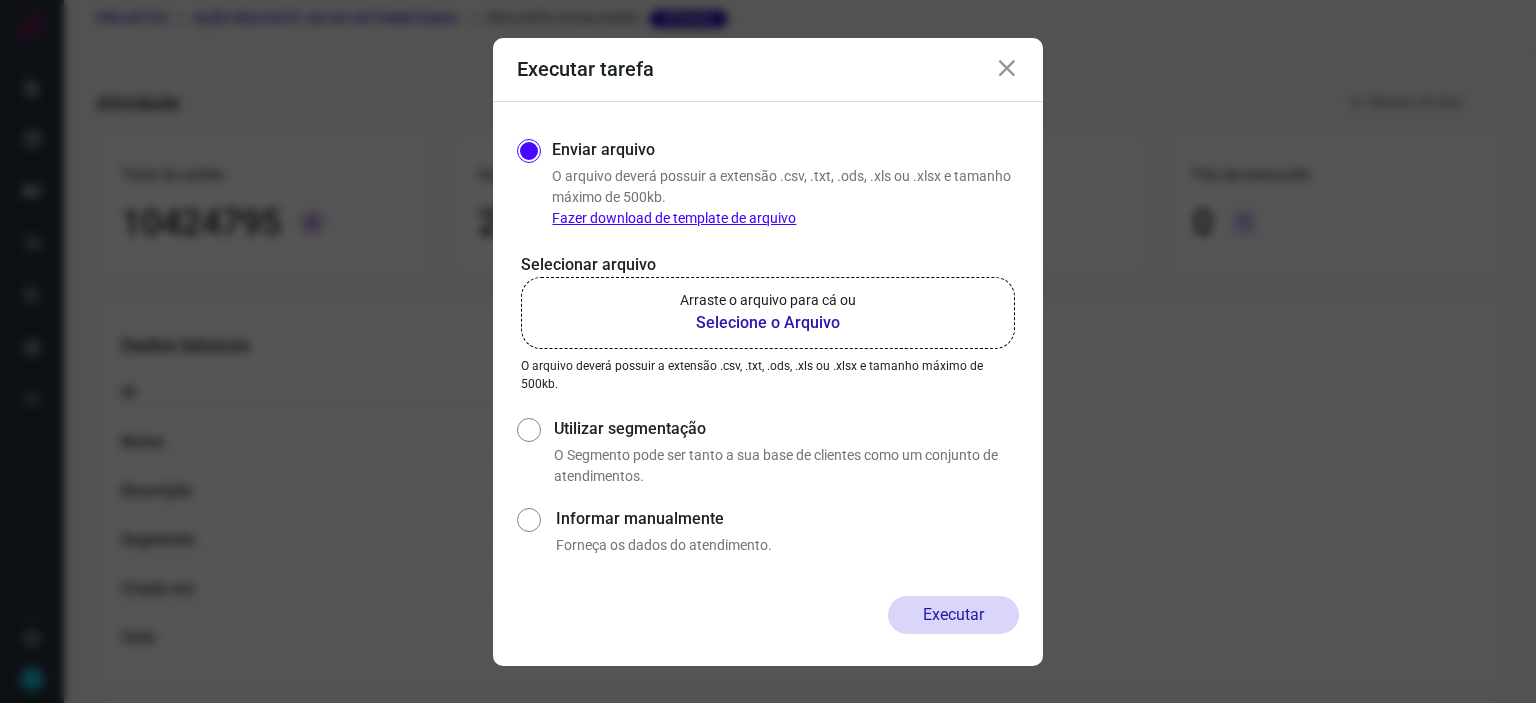 click on "Selecione o Arquivo" at bounding box center (768, 323) 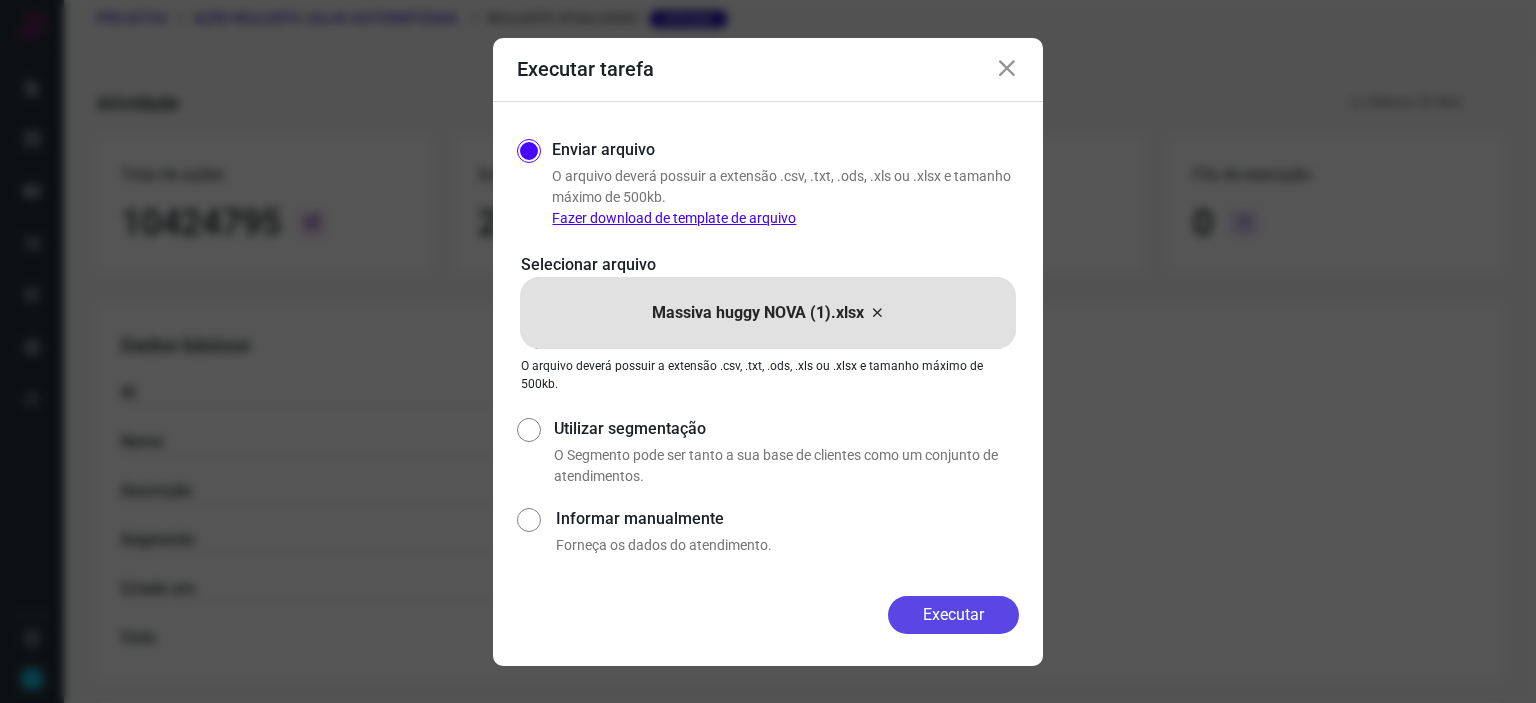 click on "Executar" at bounding box center [953, 615] 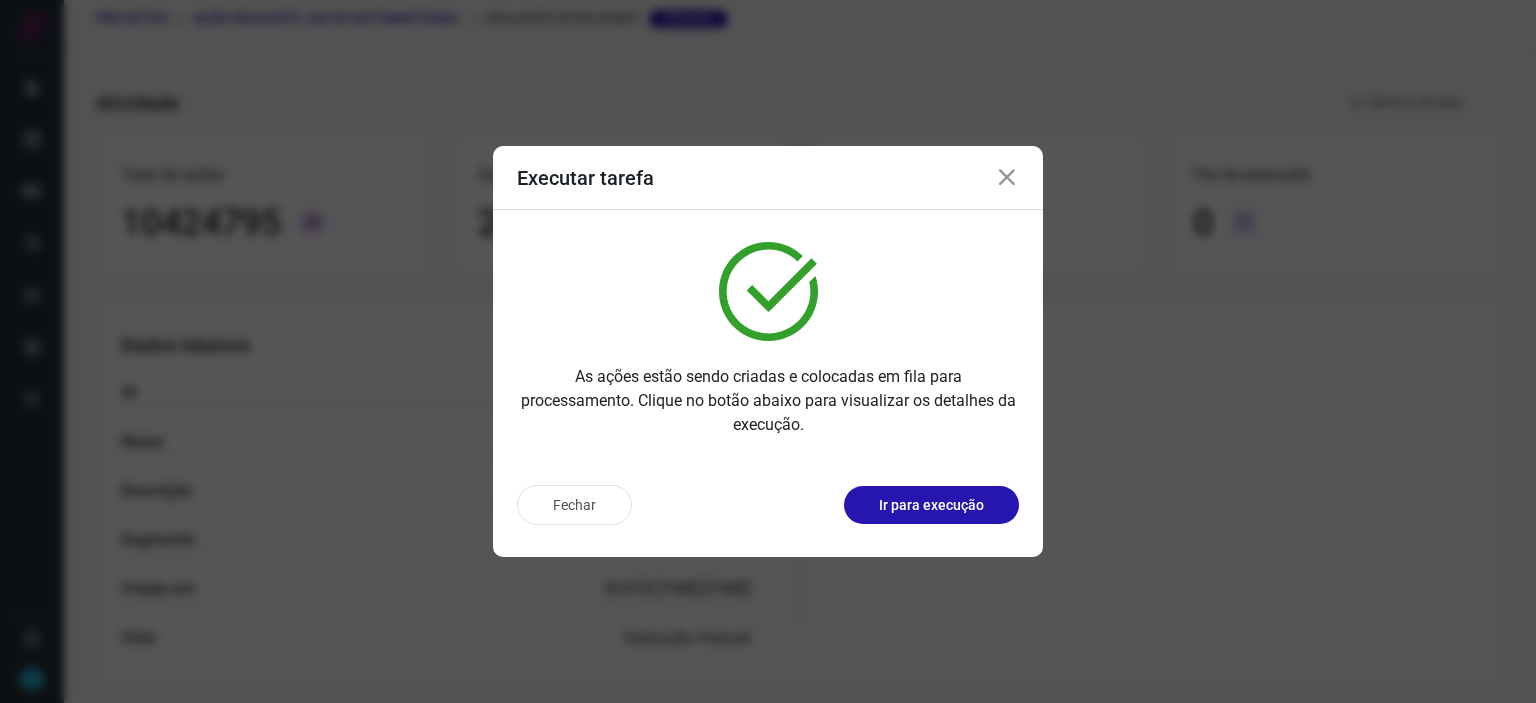 click at bounding box center (1007, 178) 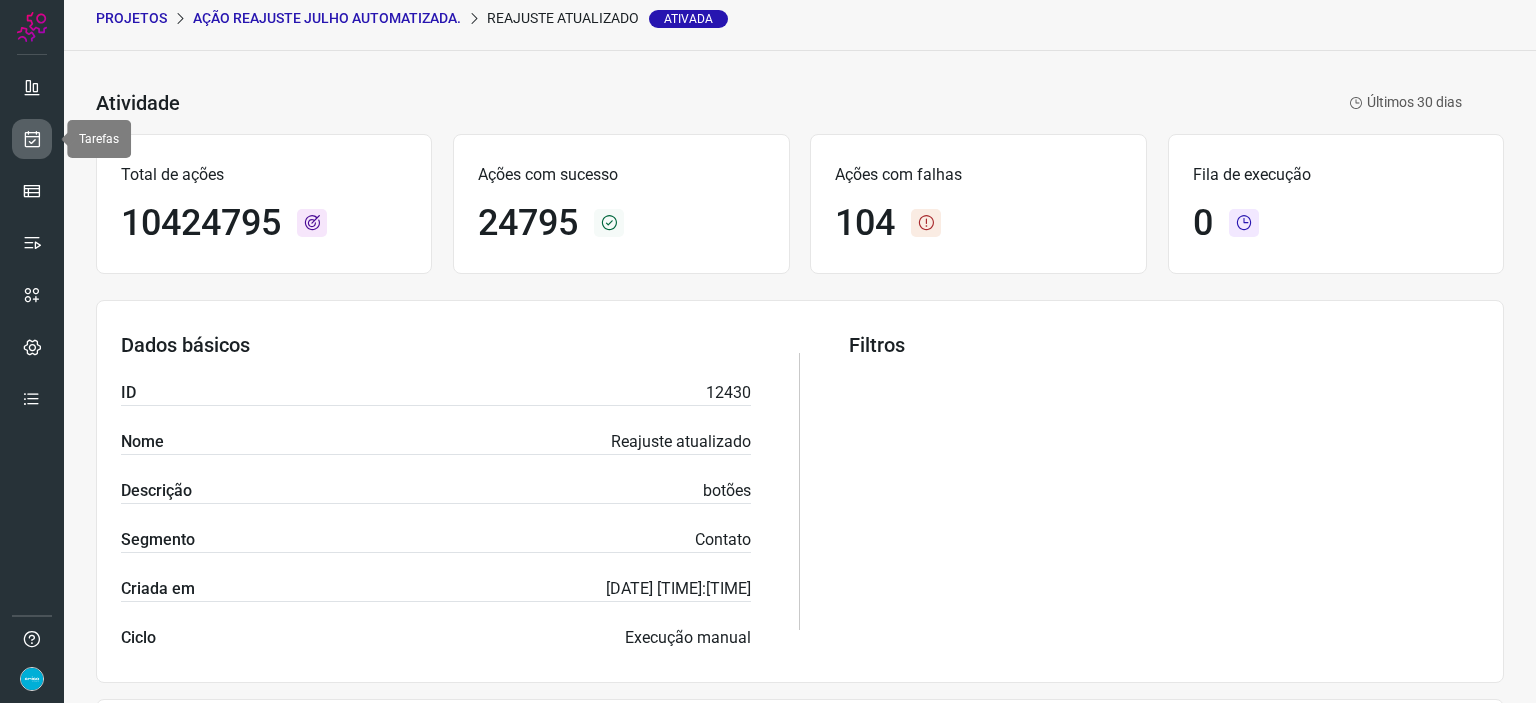 click at bounding box center [32, 139] 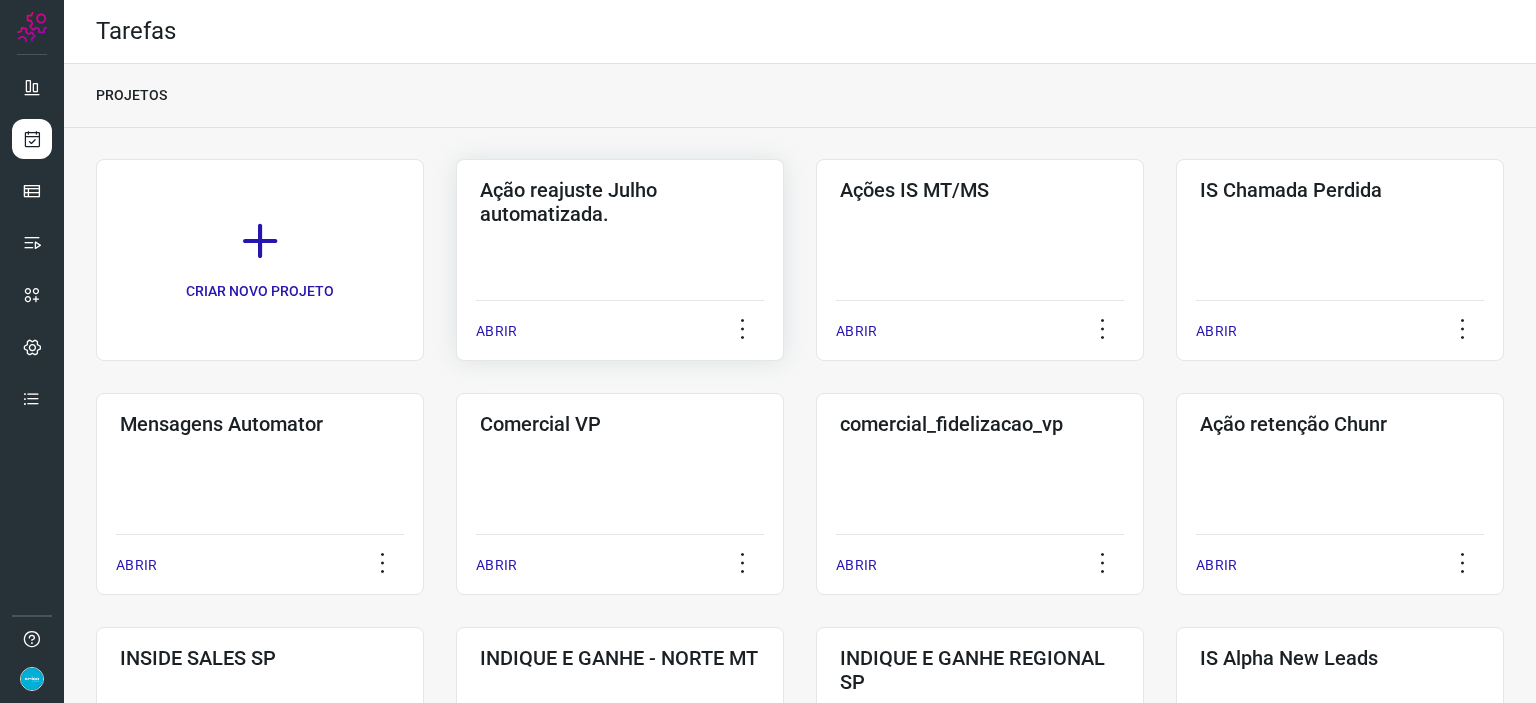 click on "ABRIR" at bounding box center (496, 331) 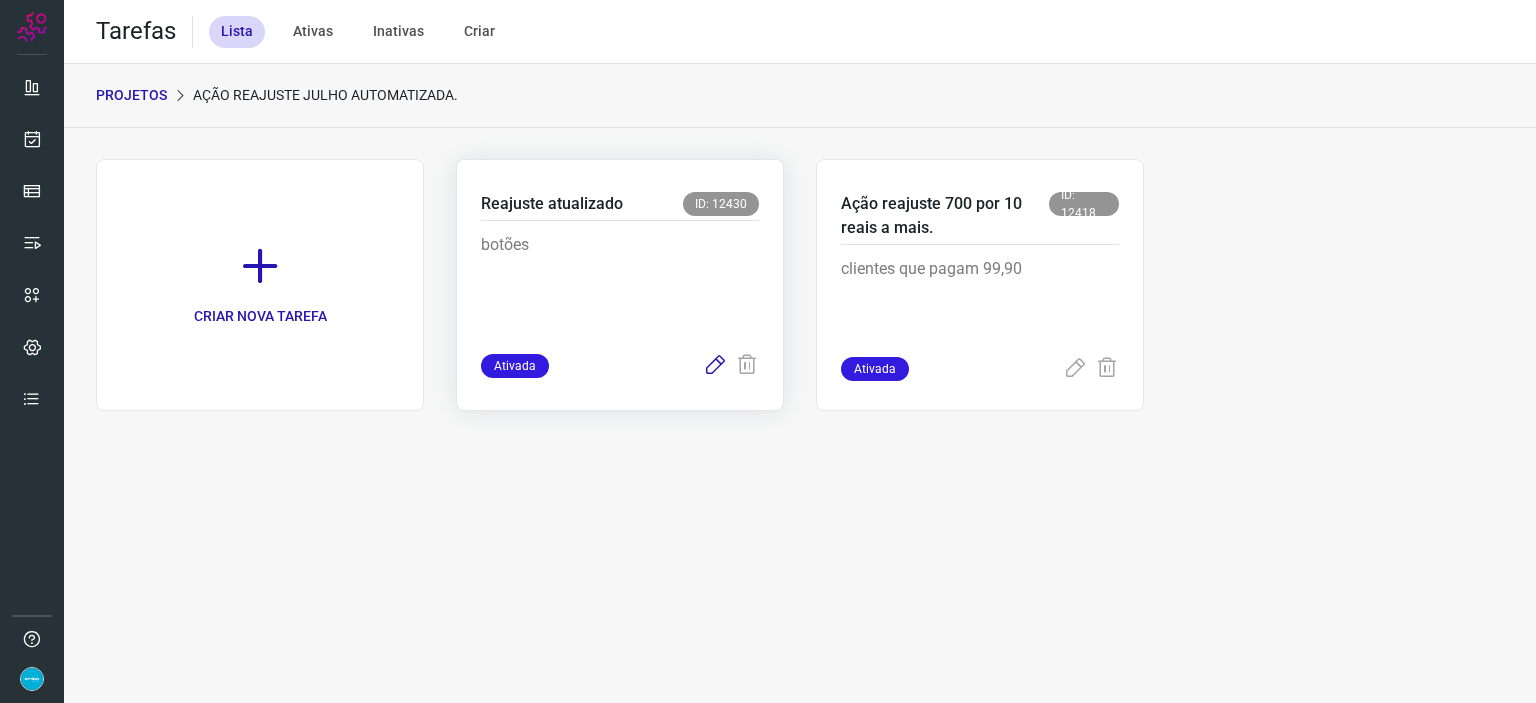 click at bounding box center (715, 366) 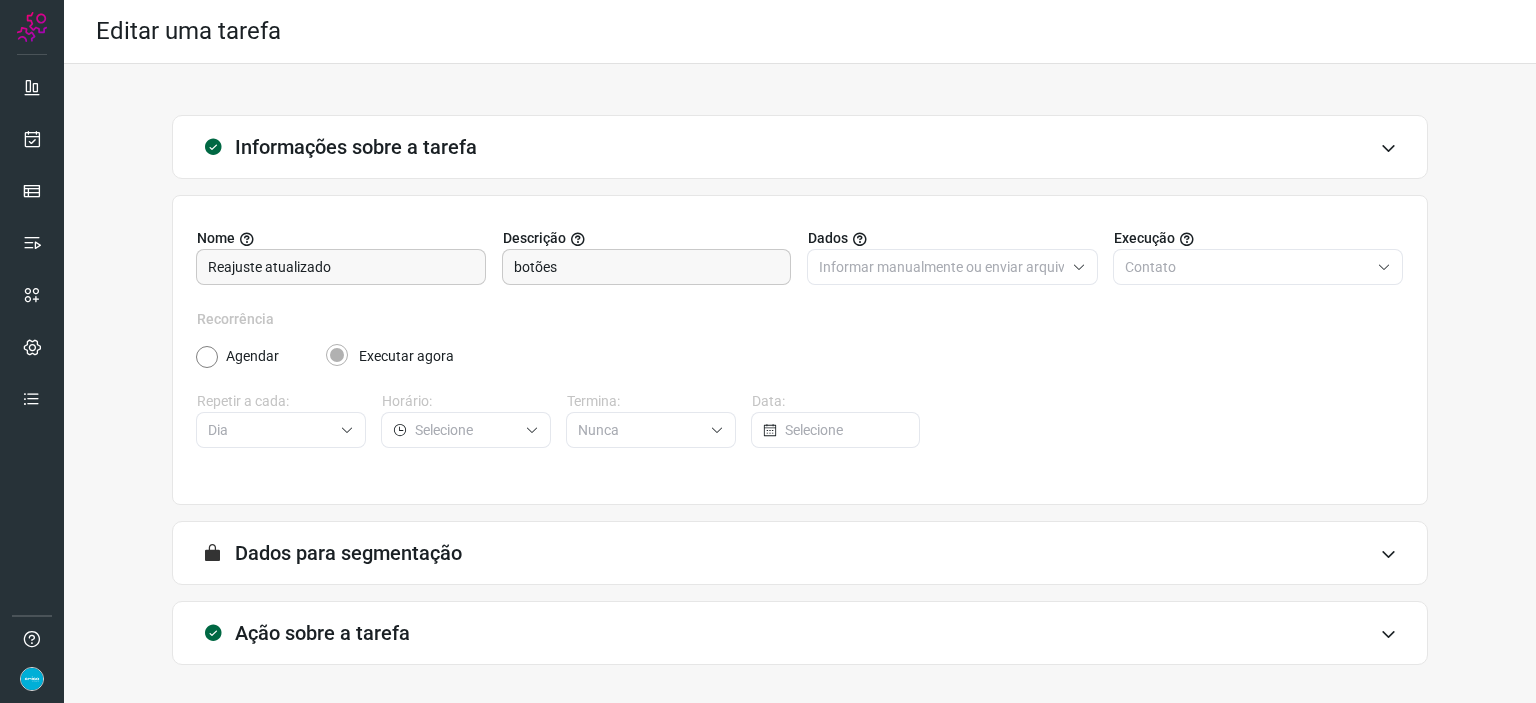 scroll, scrollTop: 77, scrollLeft: 0, axis: vertical 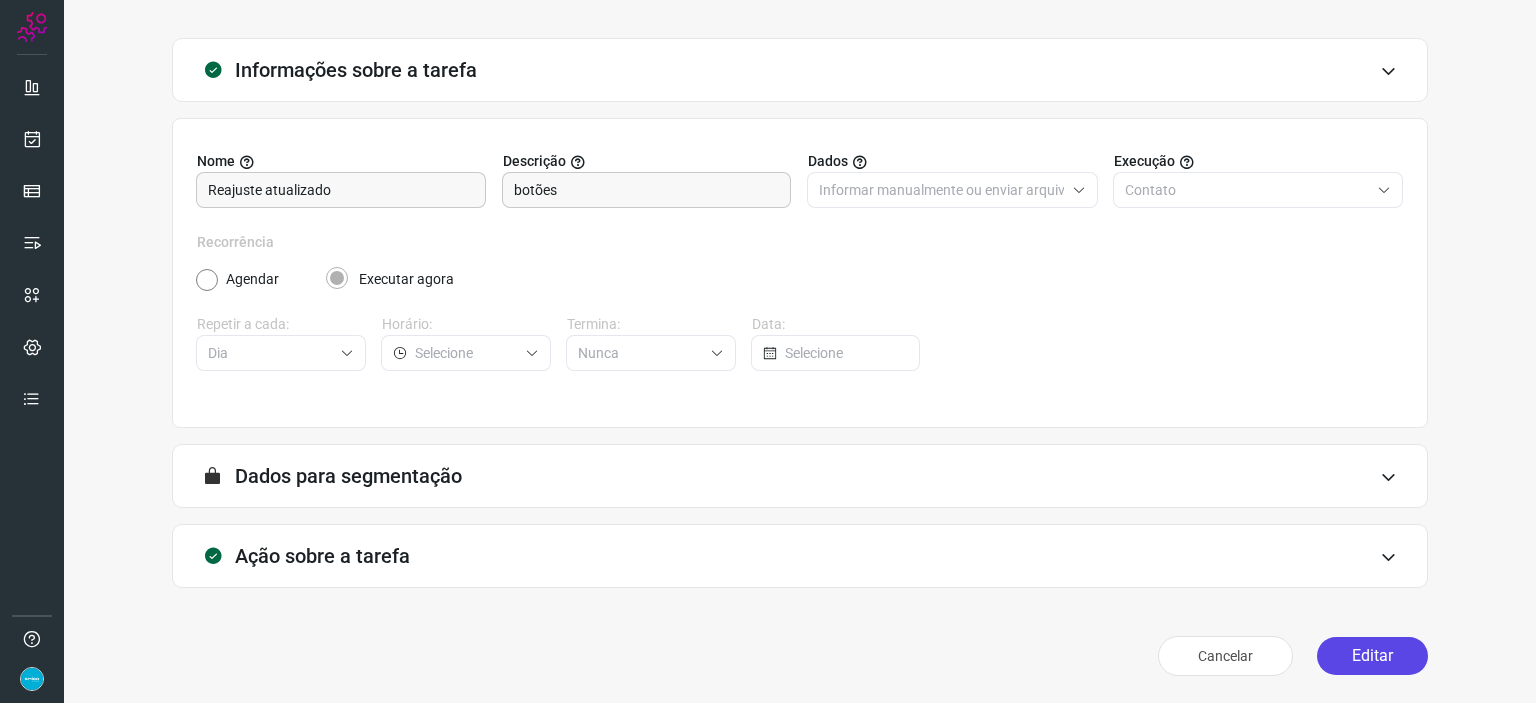 click on "Editar" at bounding box center (1372, 656) 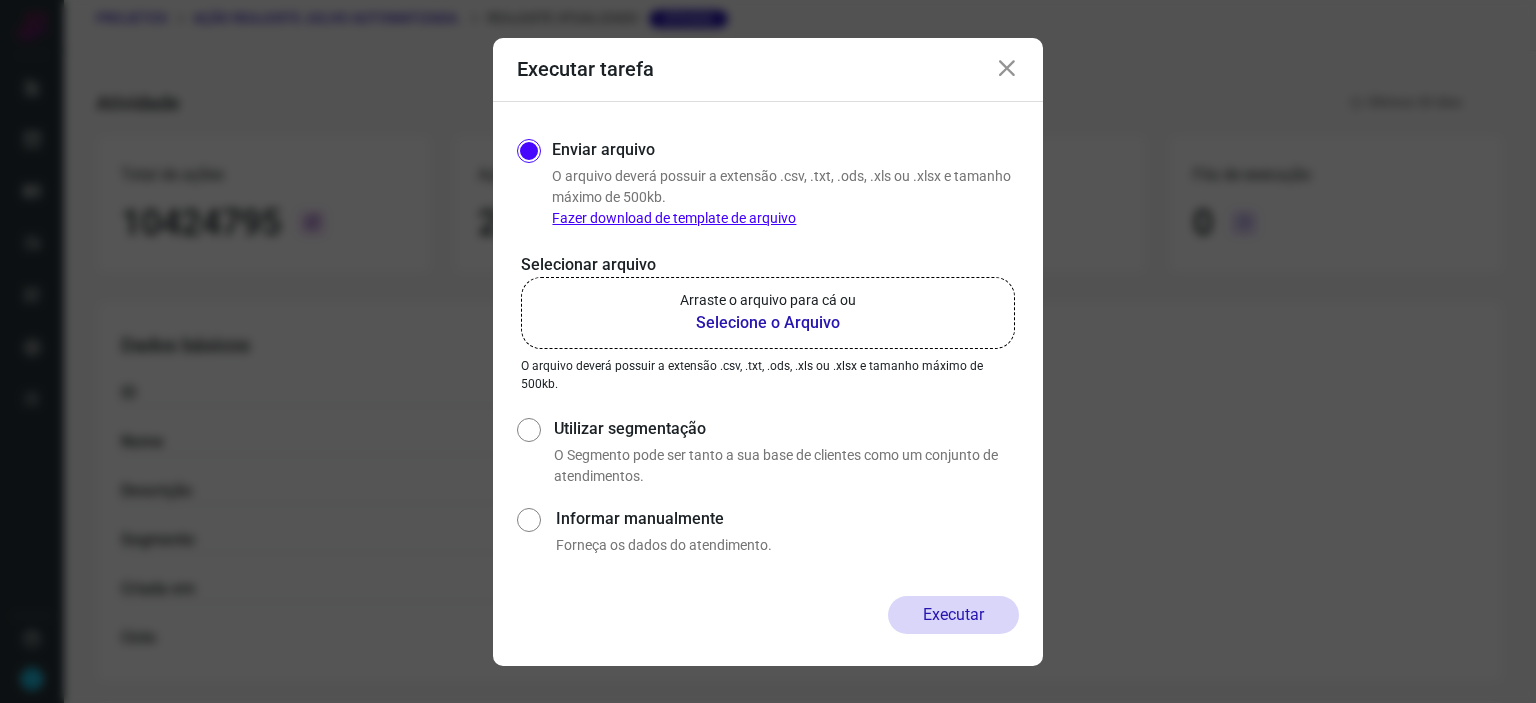 click on "Selecione o Arquivo" at bounding box center [768, 323] 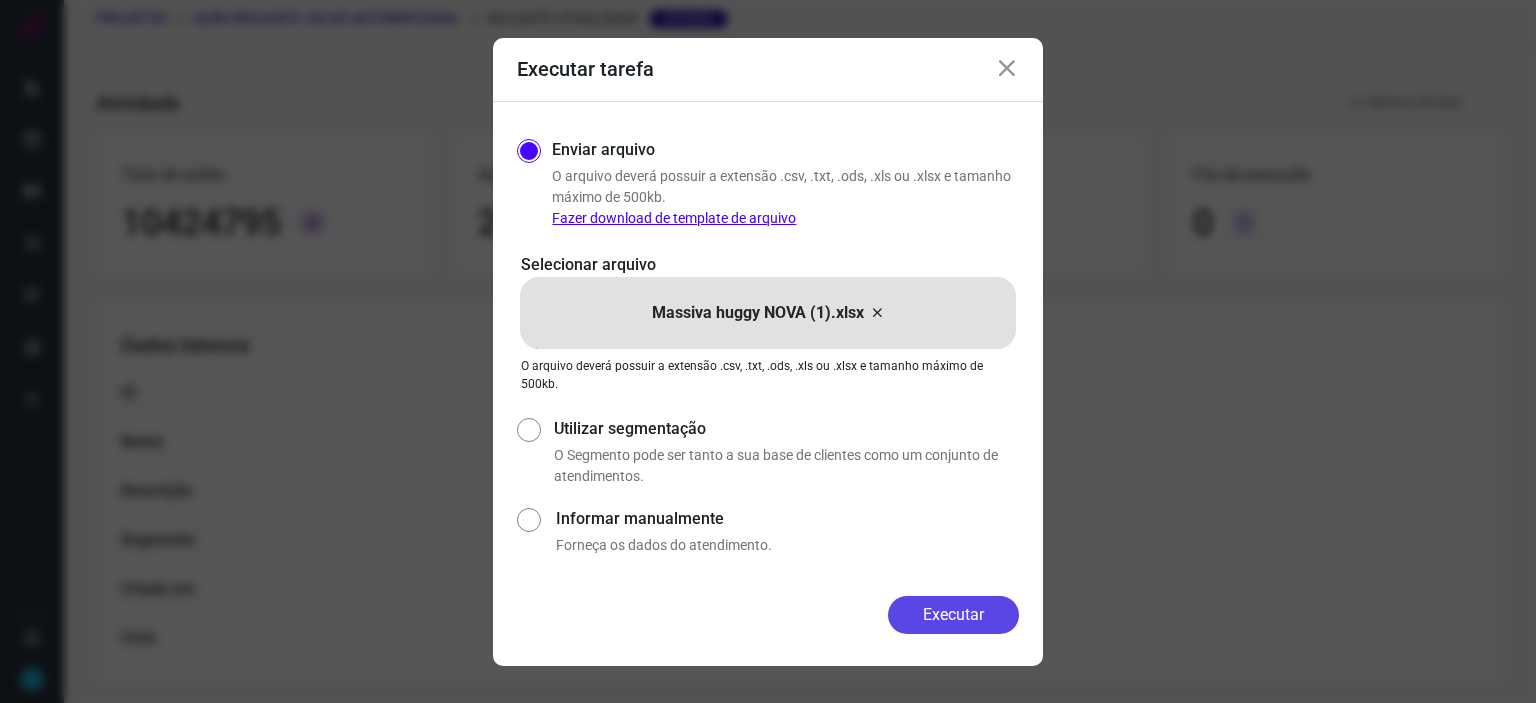 click on "Executar" at bounding box center [953, 615] 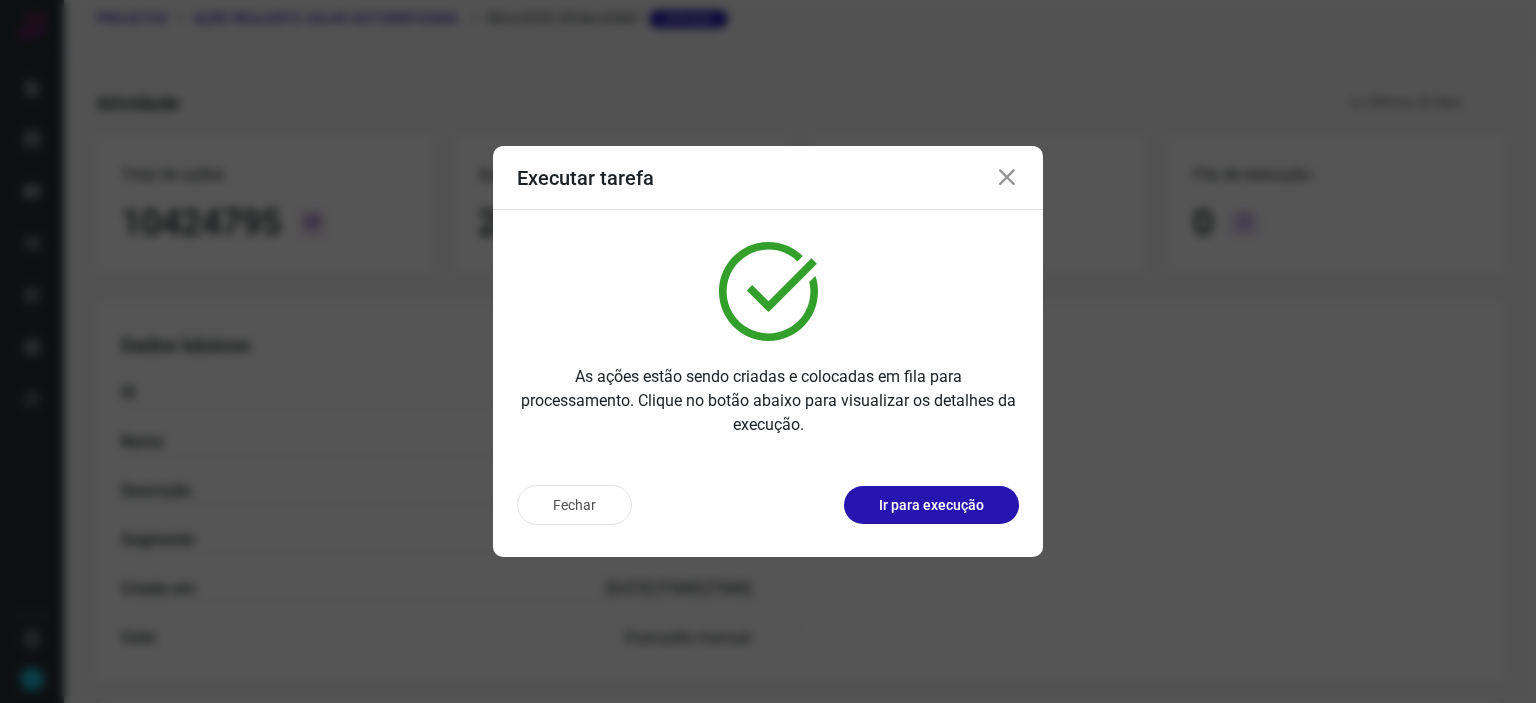 click at bounding box center [1007, 178] 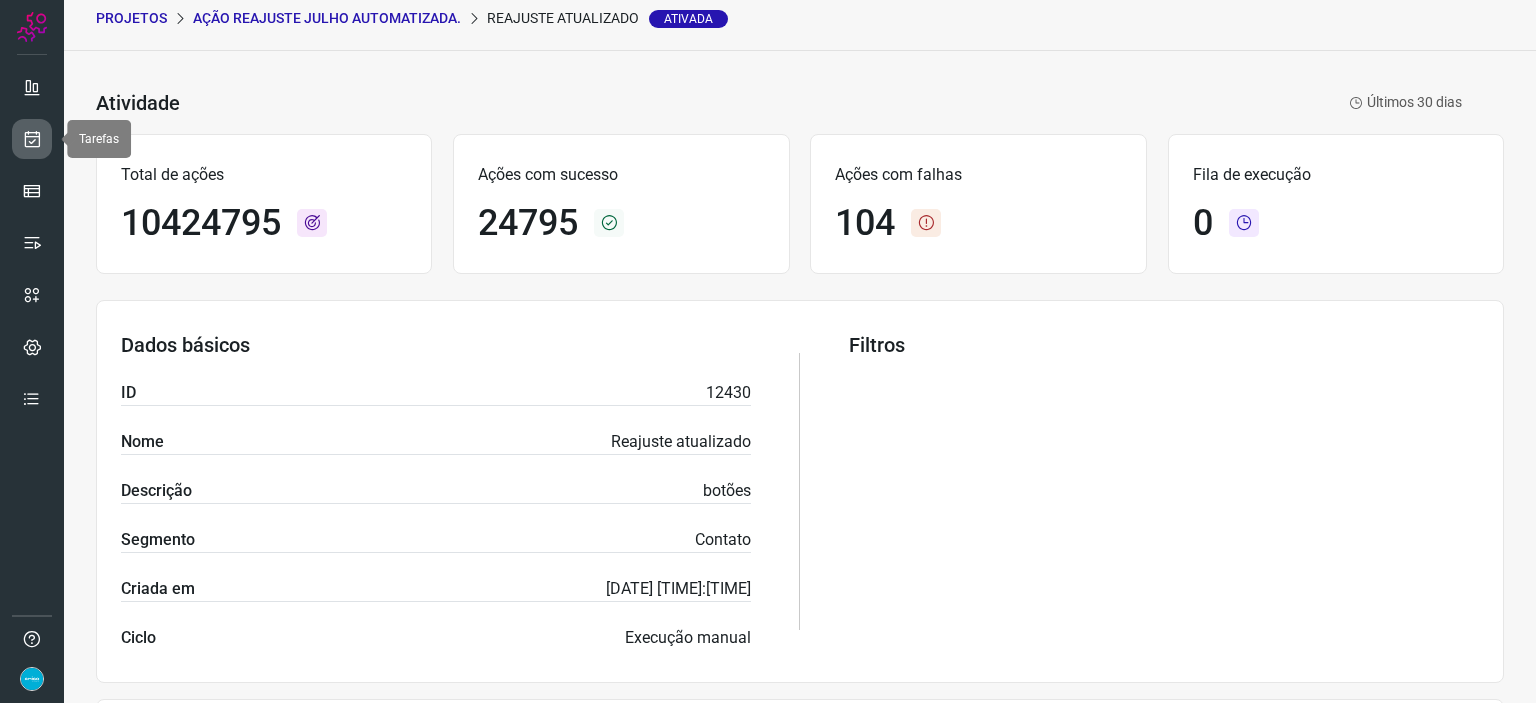 click at bounding box center (32, 139) 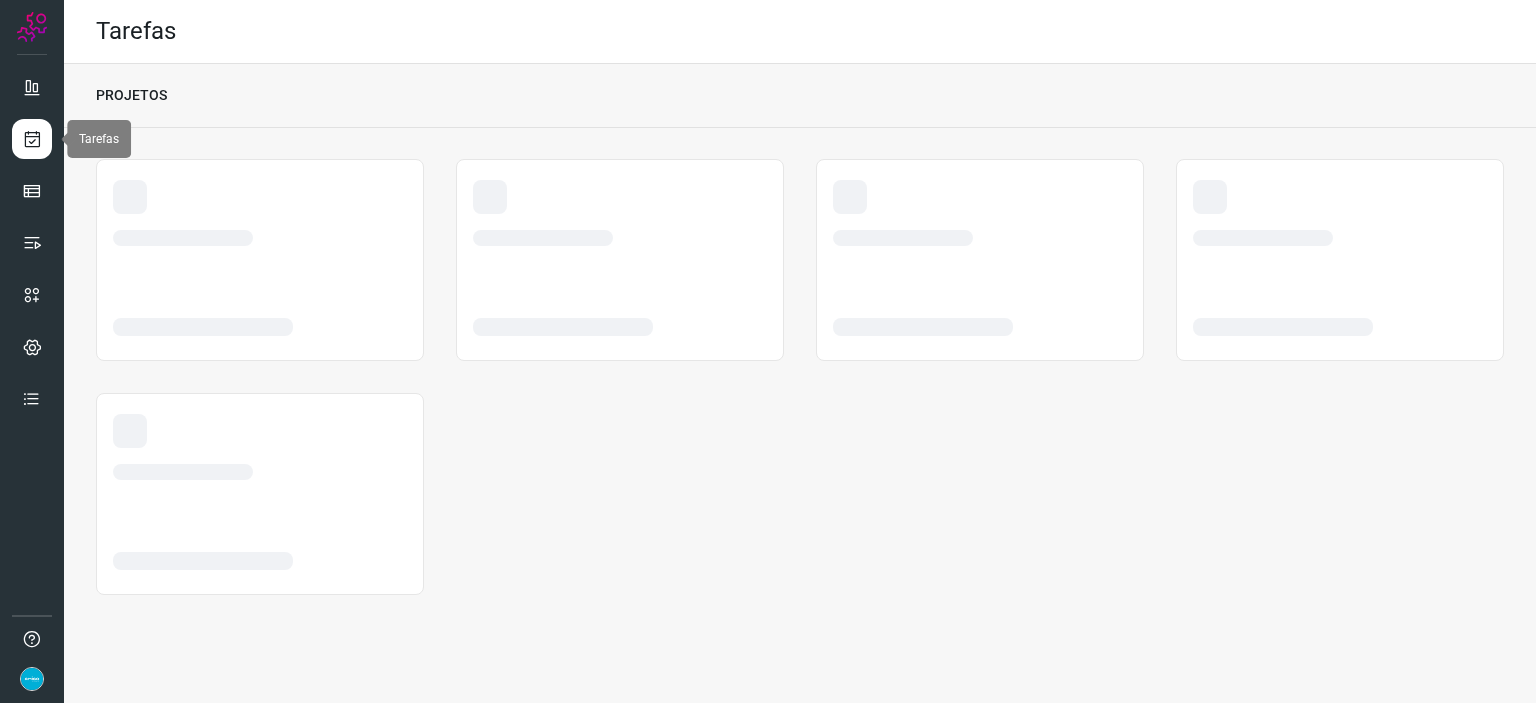 scroll, scrollTop: 0, scrollLeft: 0, axis: both 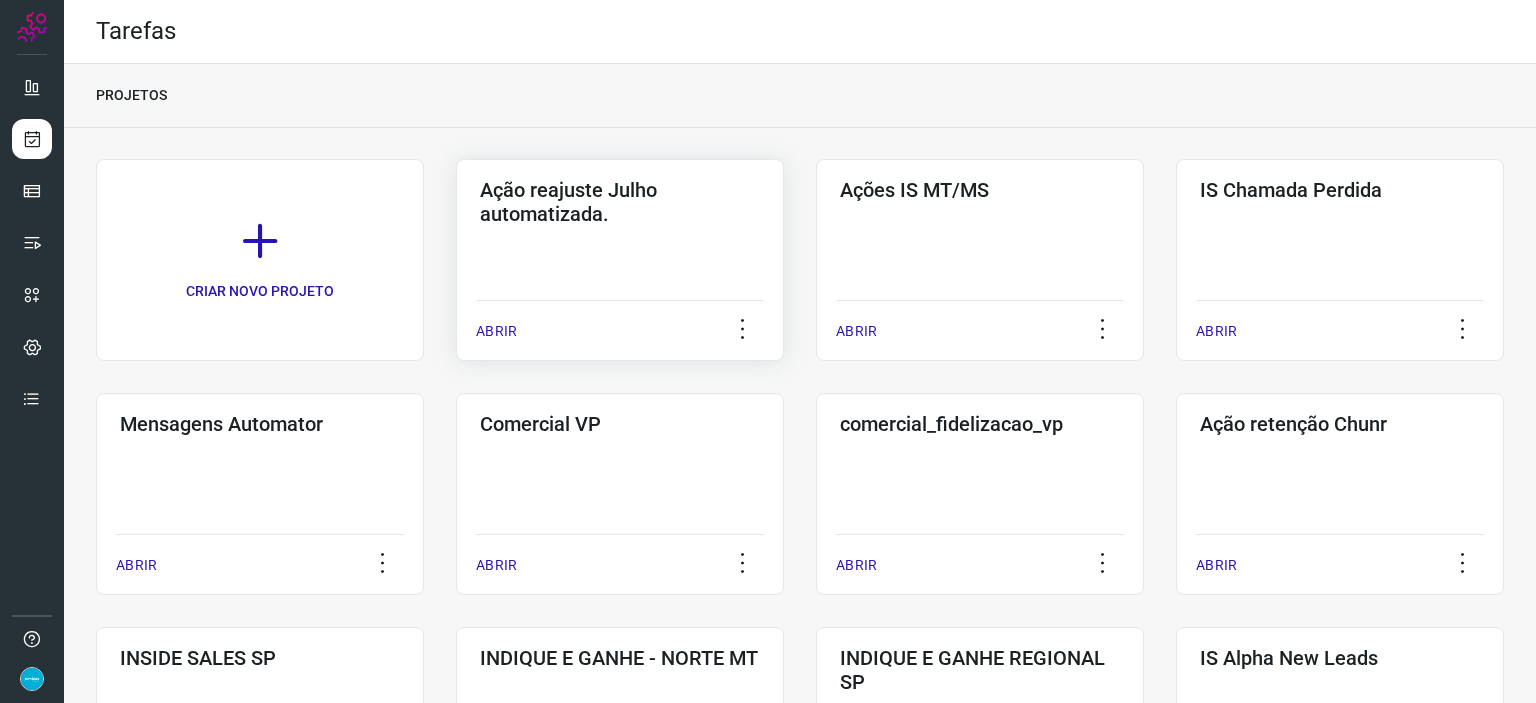 click on "ABRIR" at bounding box center (496, 331) 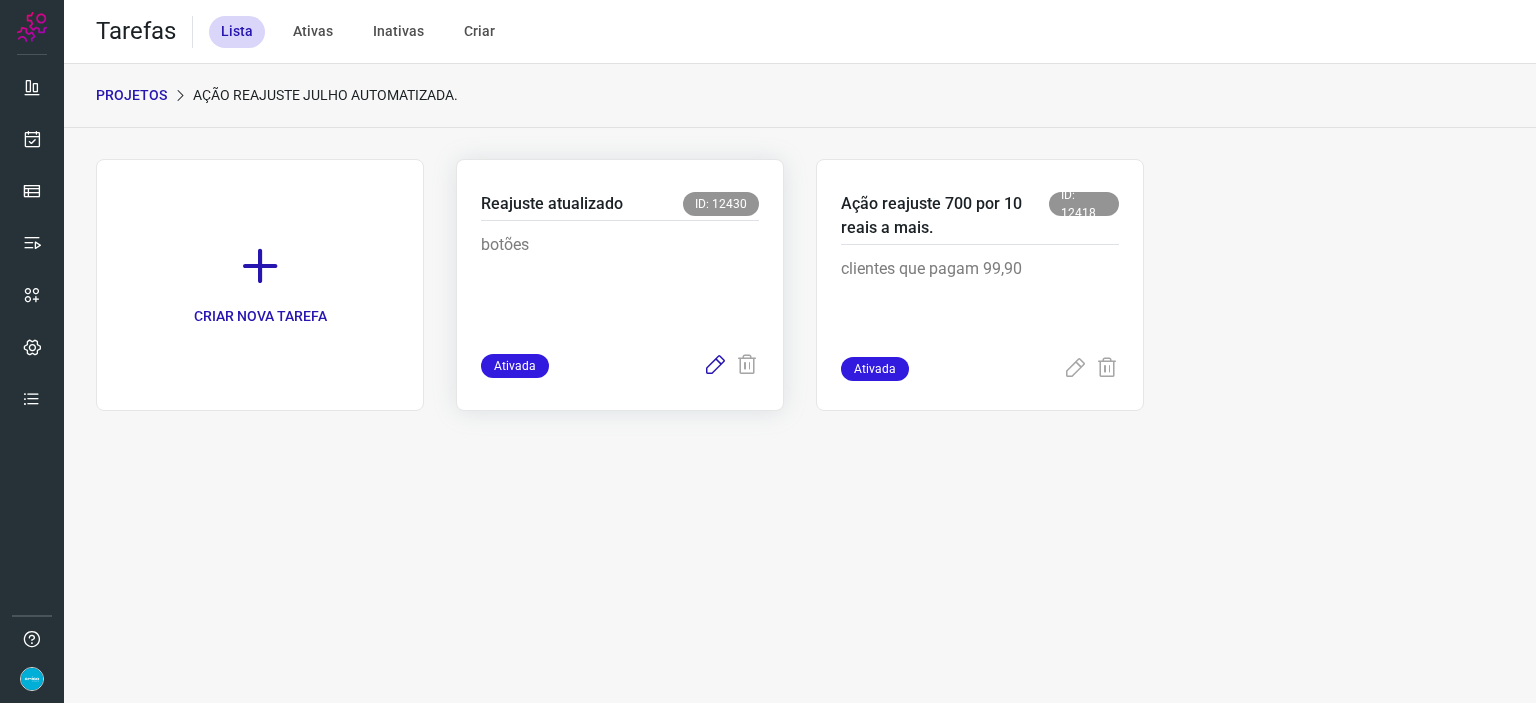 click at bounding box center [715, 366] 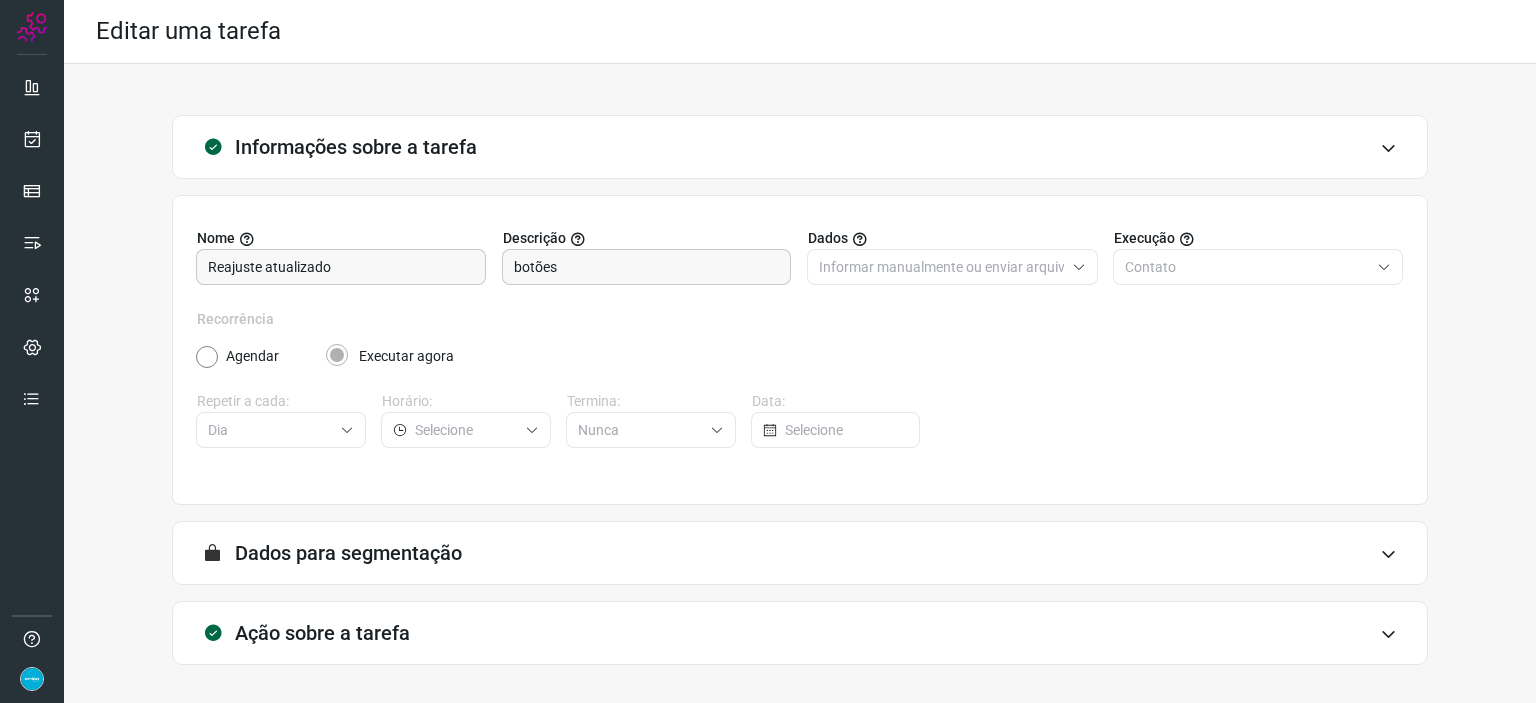 scroll, scrollTop: 77, scrollLeft: 0, axis: vertical 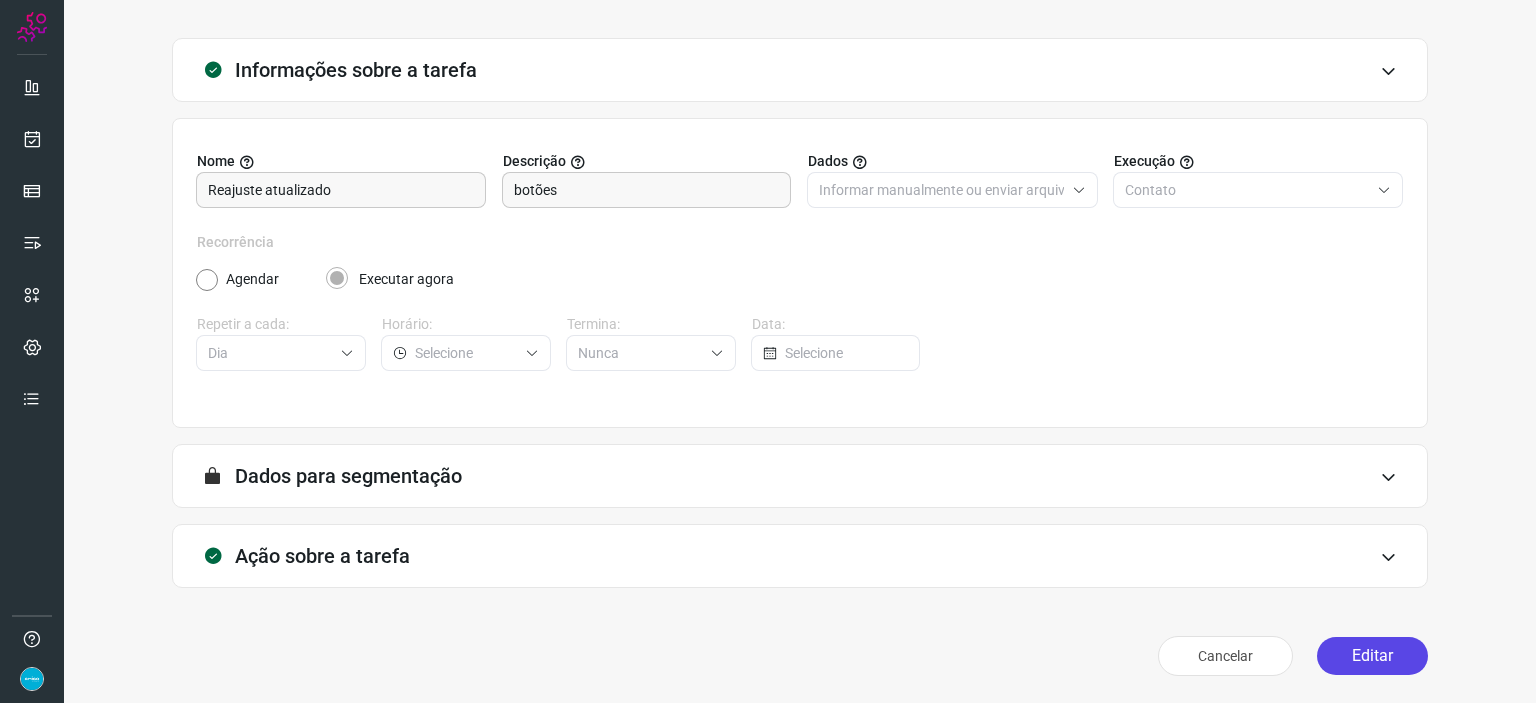 click on "Editar" at bounding box center [1372, 656] 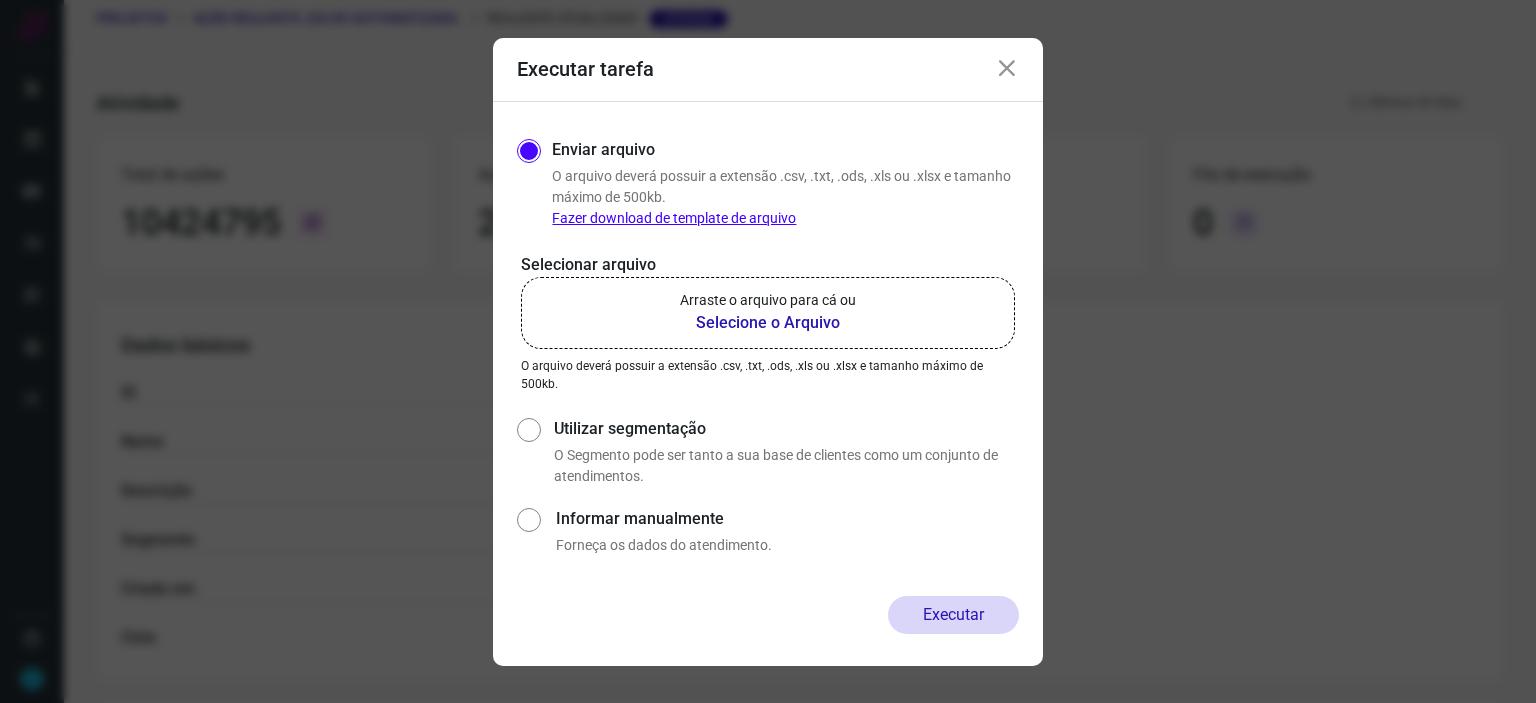 click on "Selecione o Arquivo" at bounding box center (768, 323) 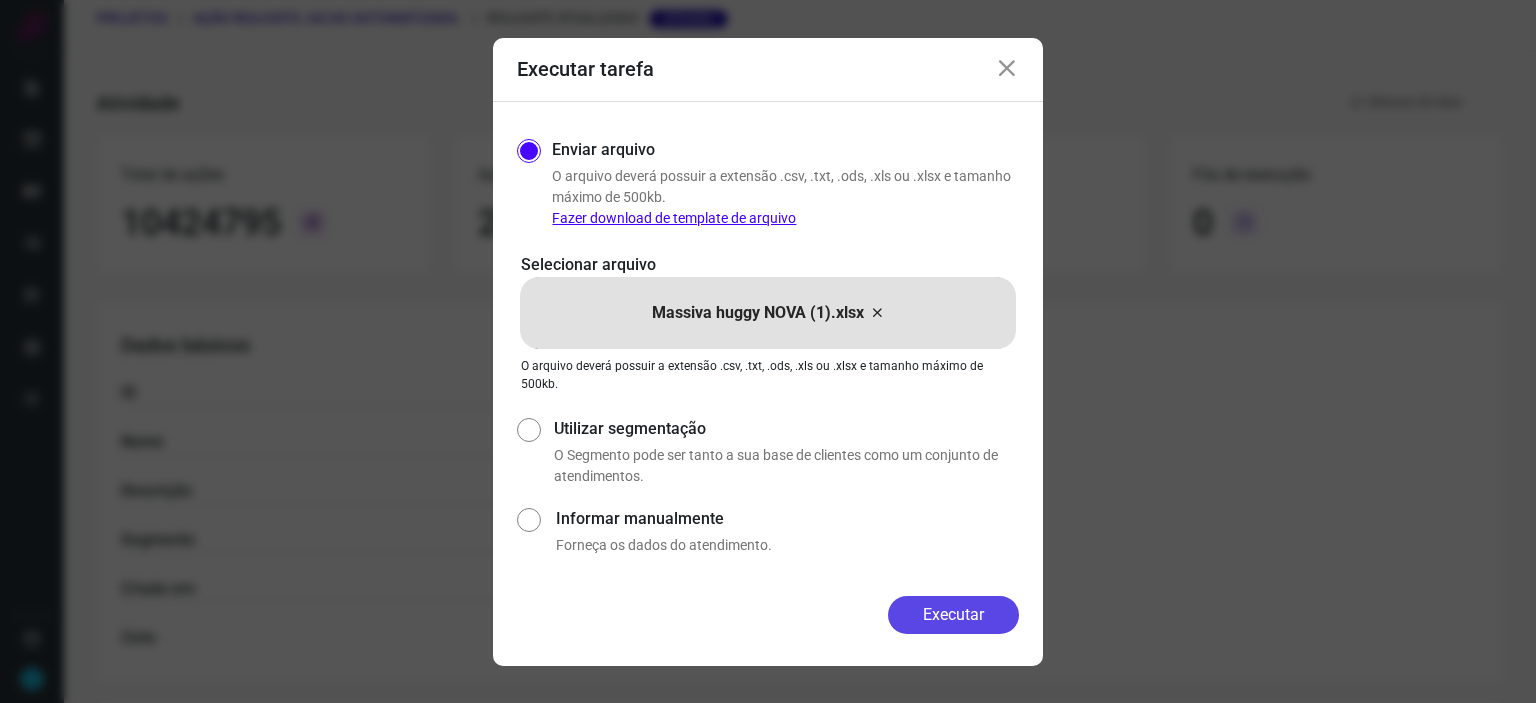 click on "Executar" at bounding box center (953, 615) 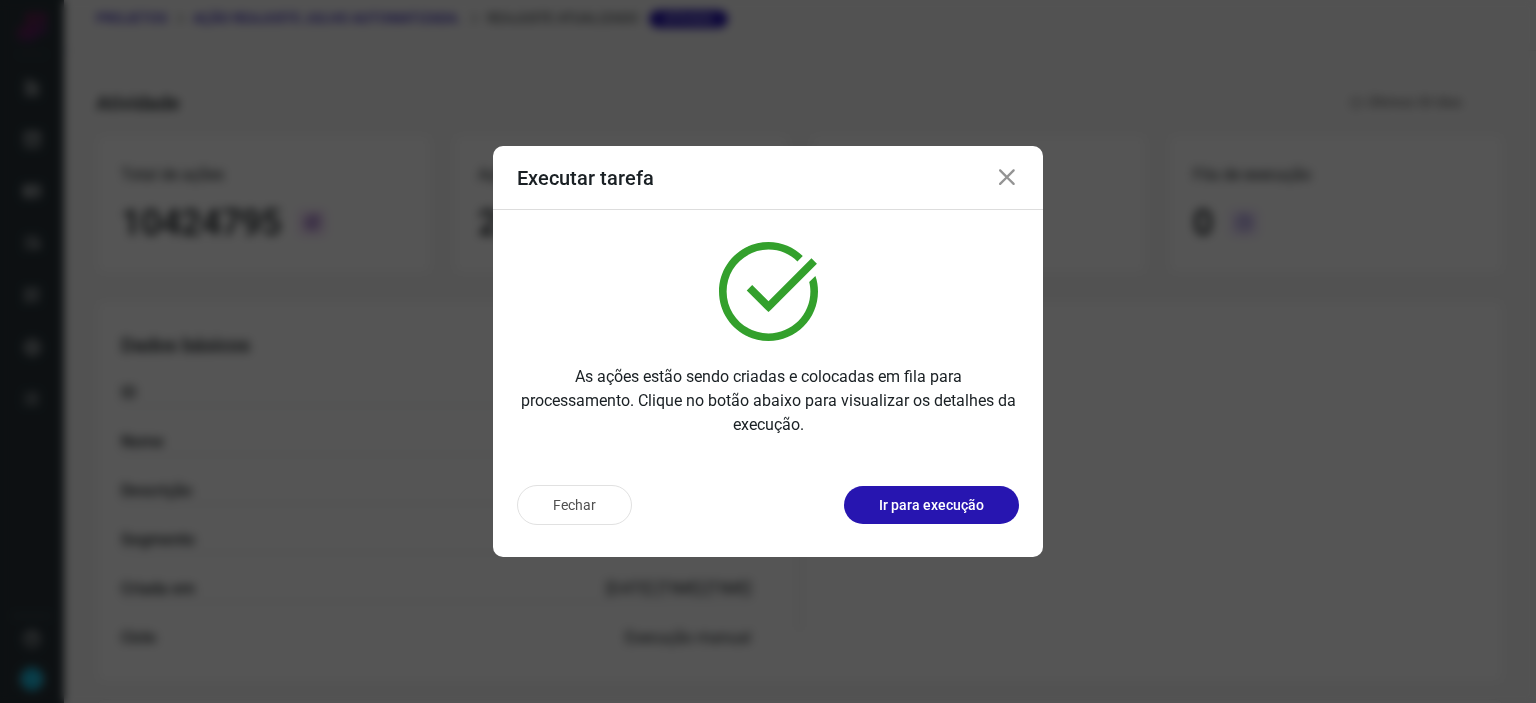 click at bounding box center [1007, 178] 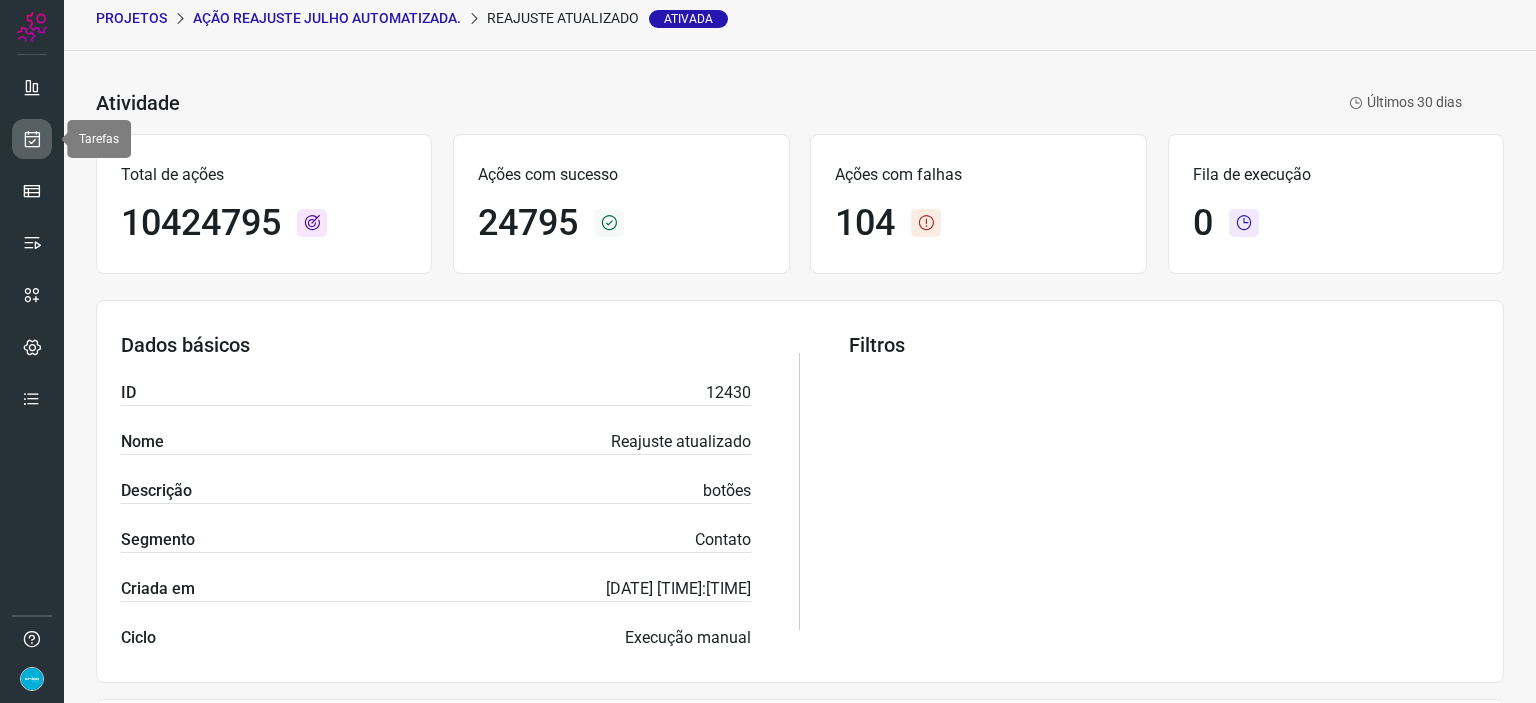 click at bounding box center [32, 139] 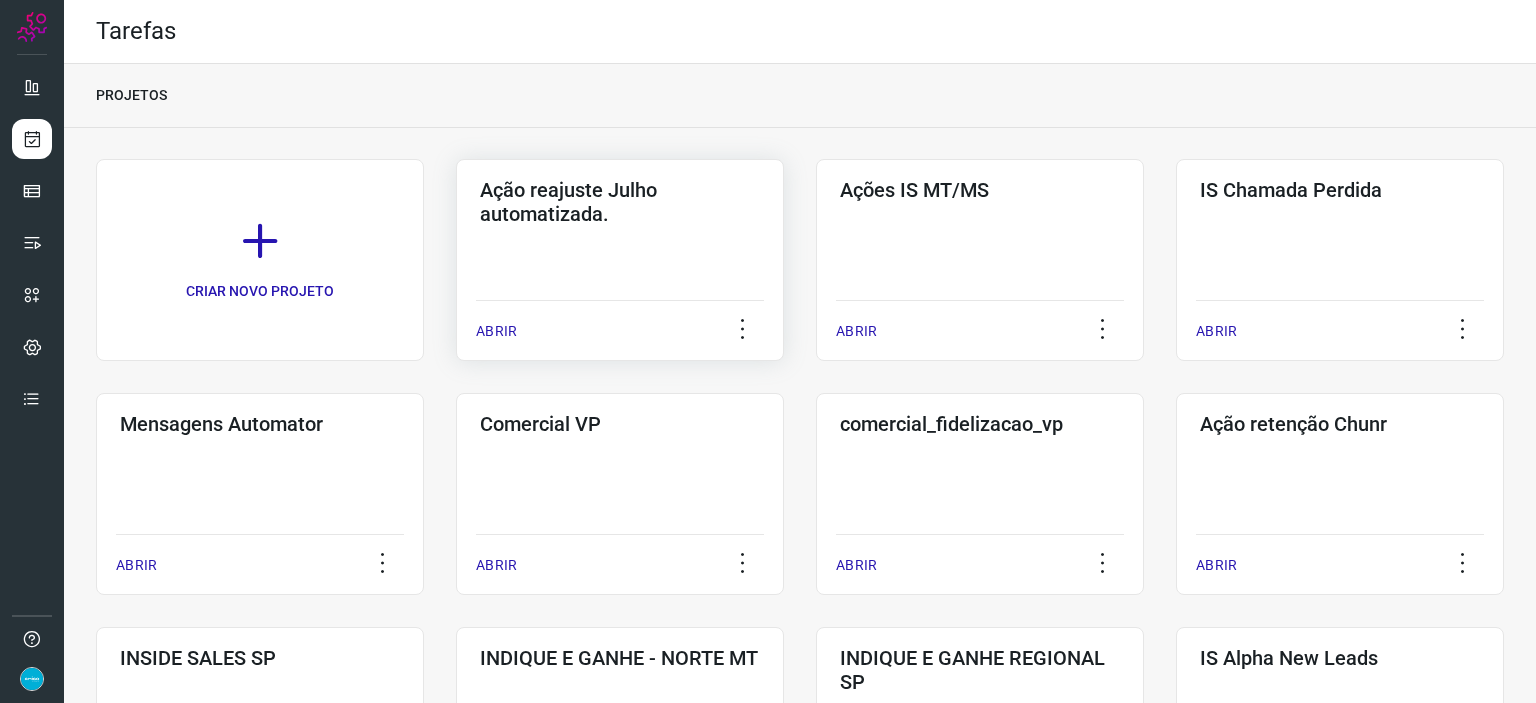 click on "ABRIR" at bounding box center [496, 331] 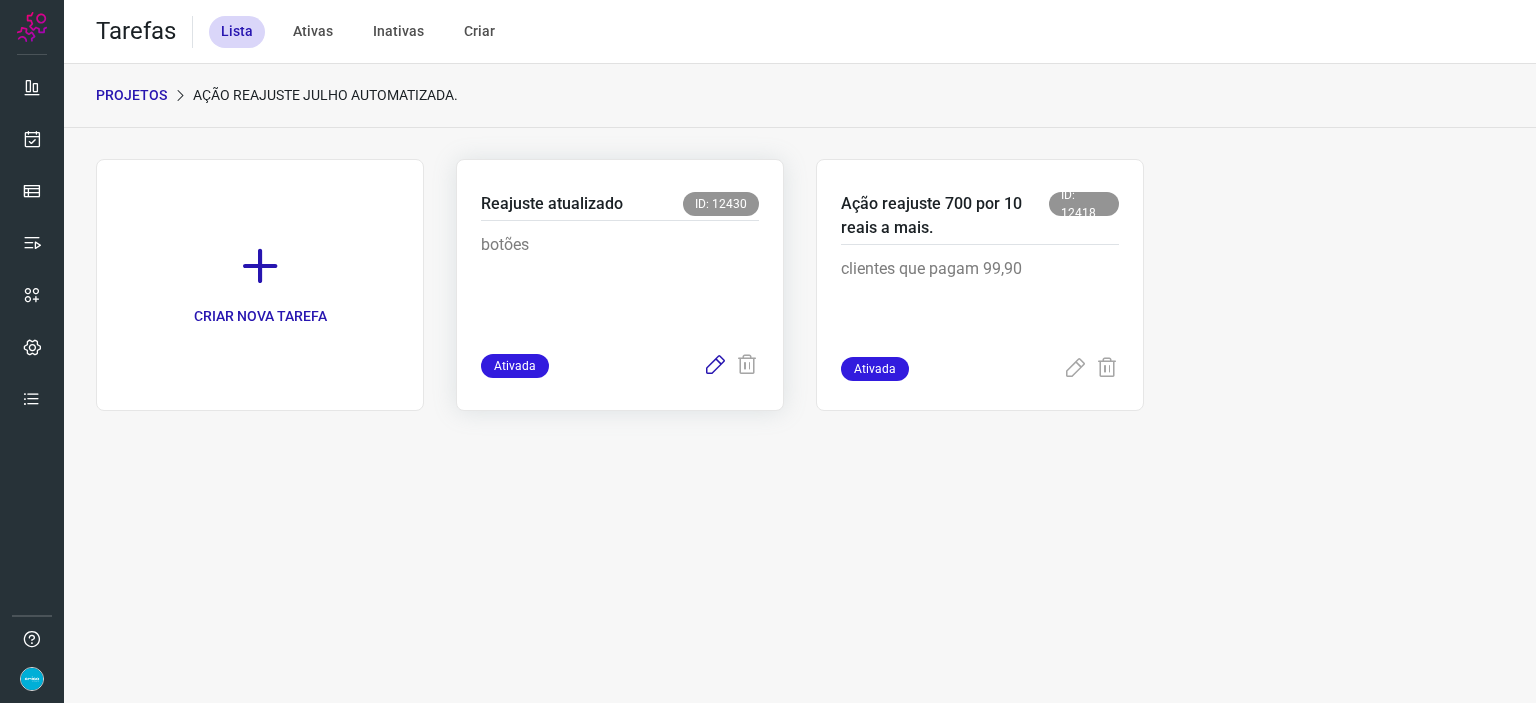 click at bounding box center [715, 366] 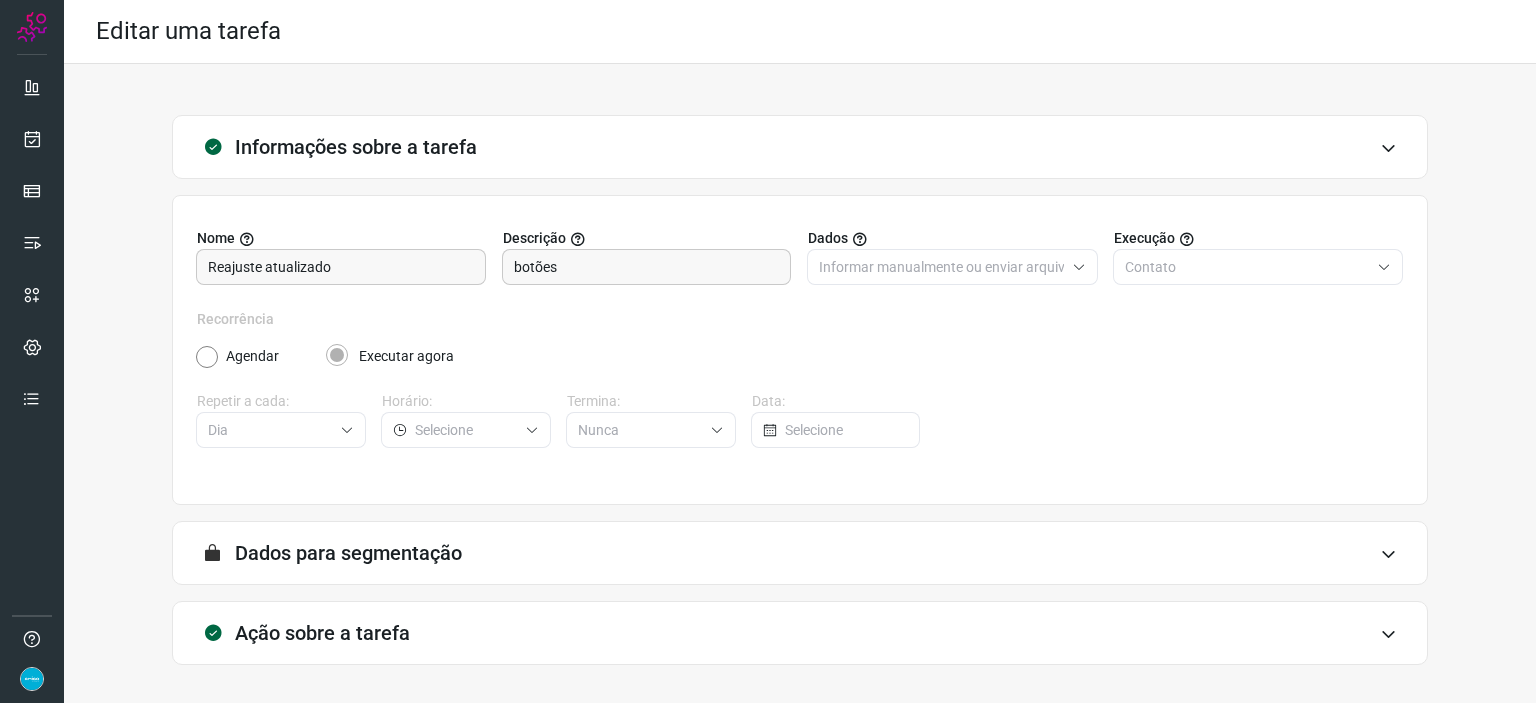 scroll, scrollTop: 77, scrollLeft: 0, axis: vertical 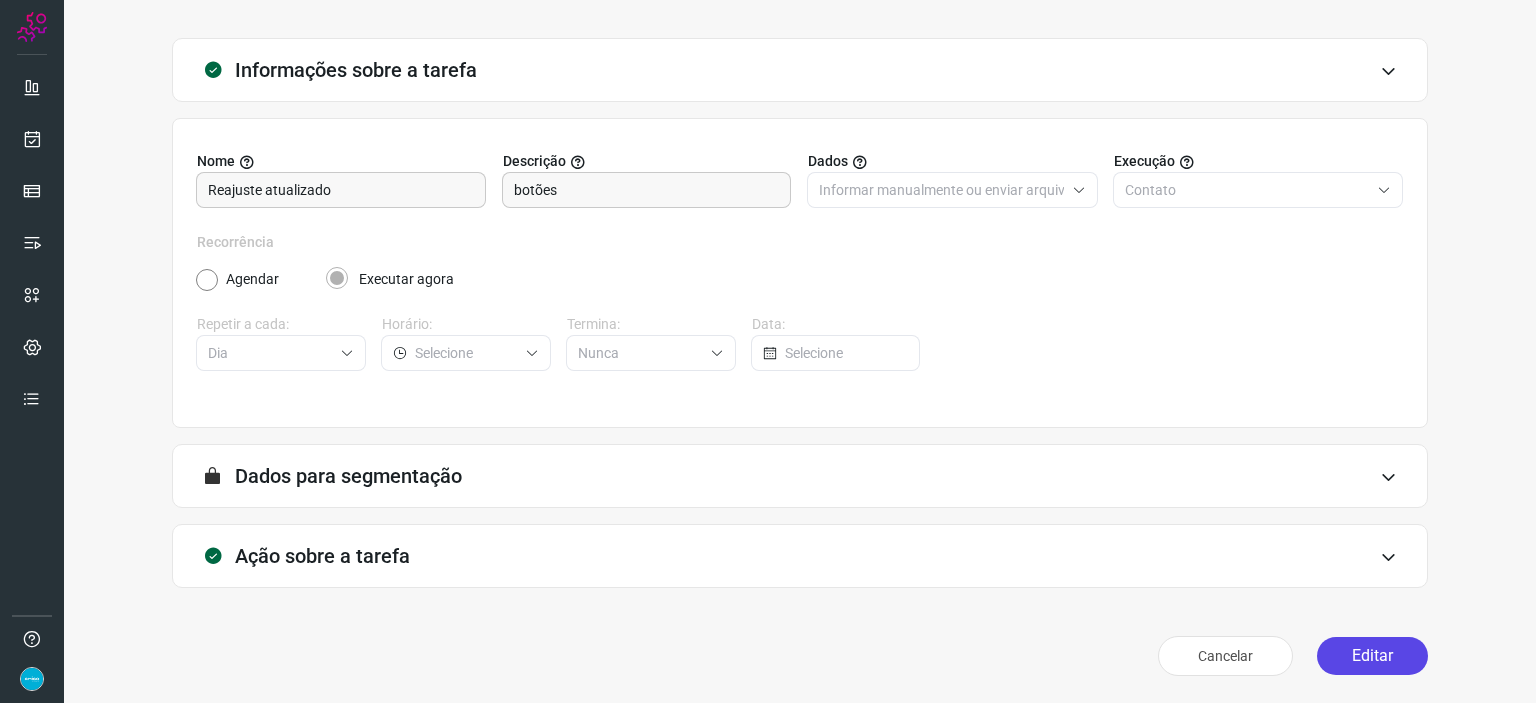 click on "Editar" at bounding box center (1372, 656) 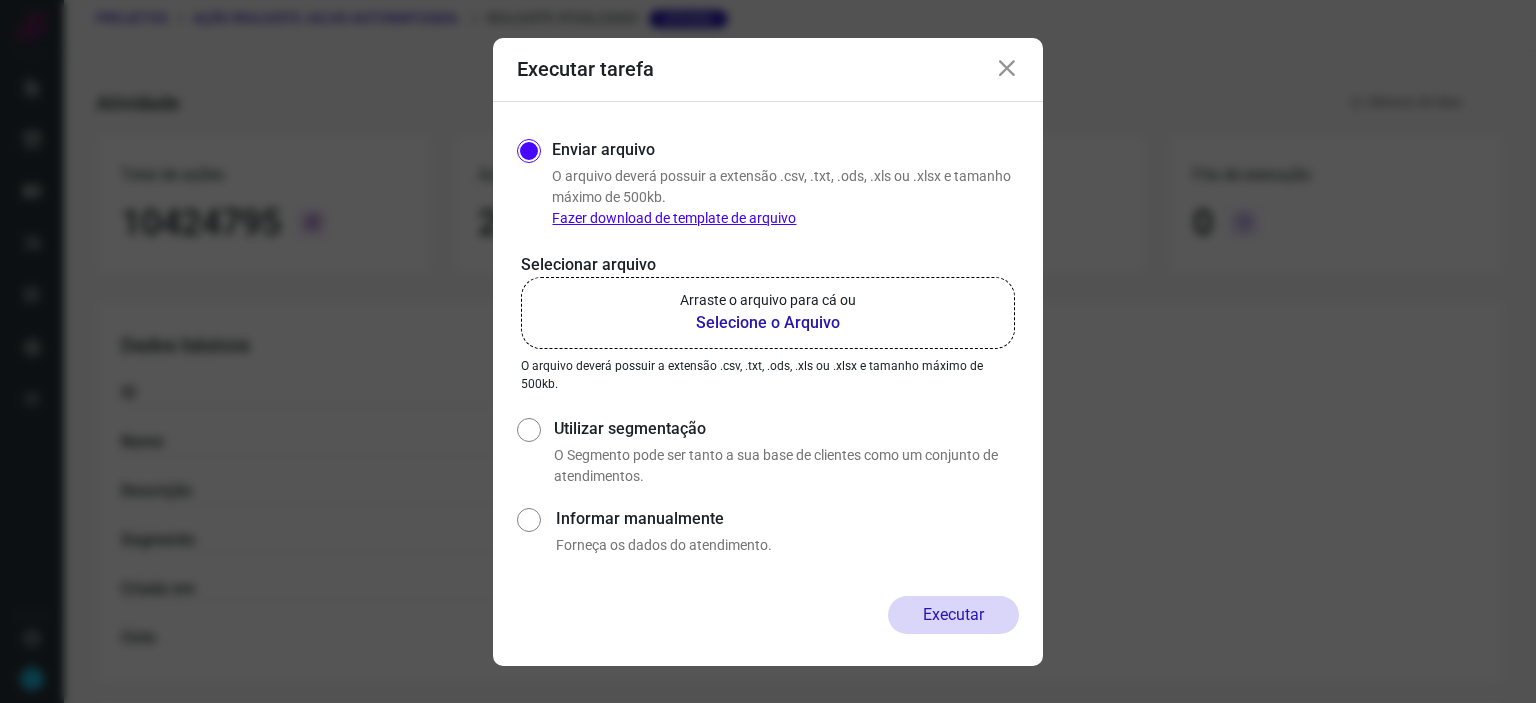 click on "Selecione o Arquivo" at bounding box center [768, 323] 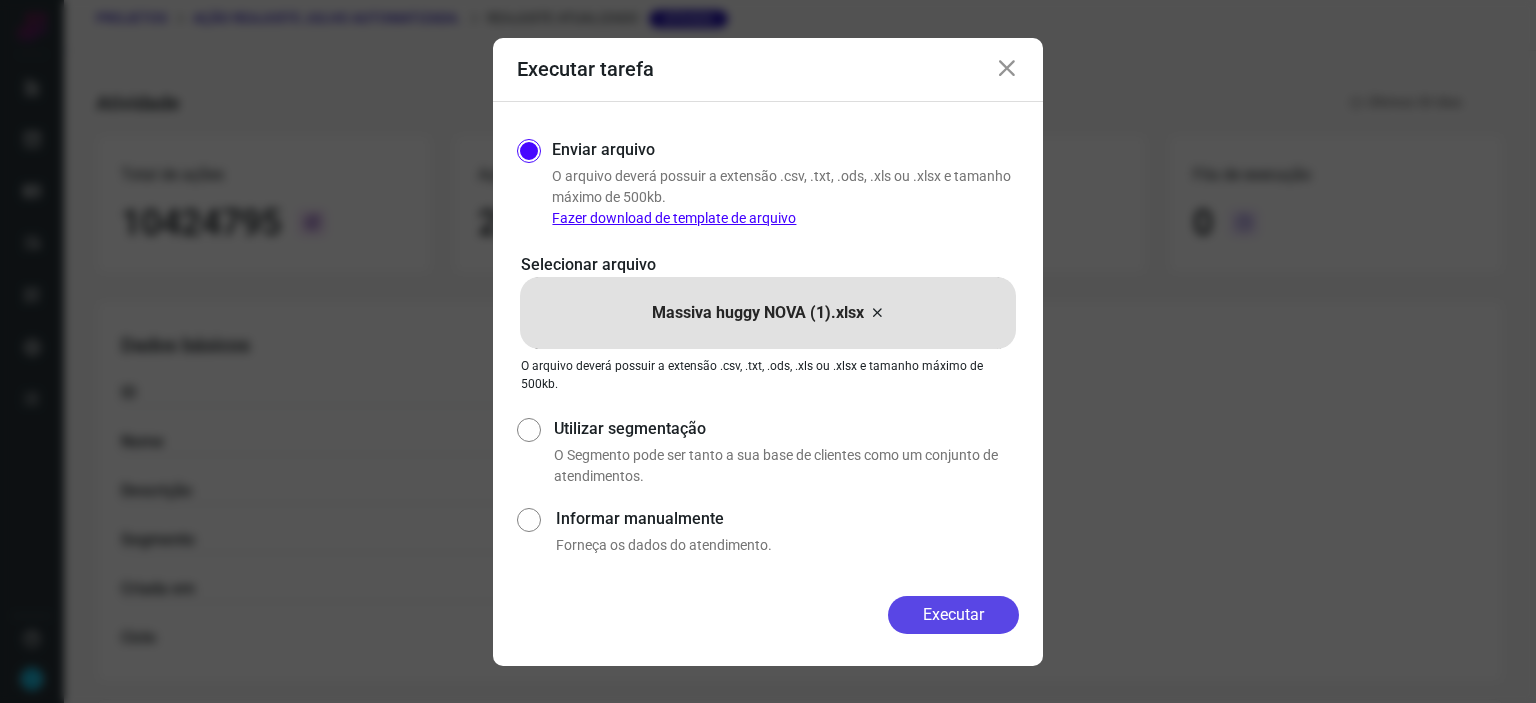 click on "Executar" at bounding box center [953, 615] 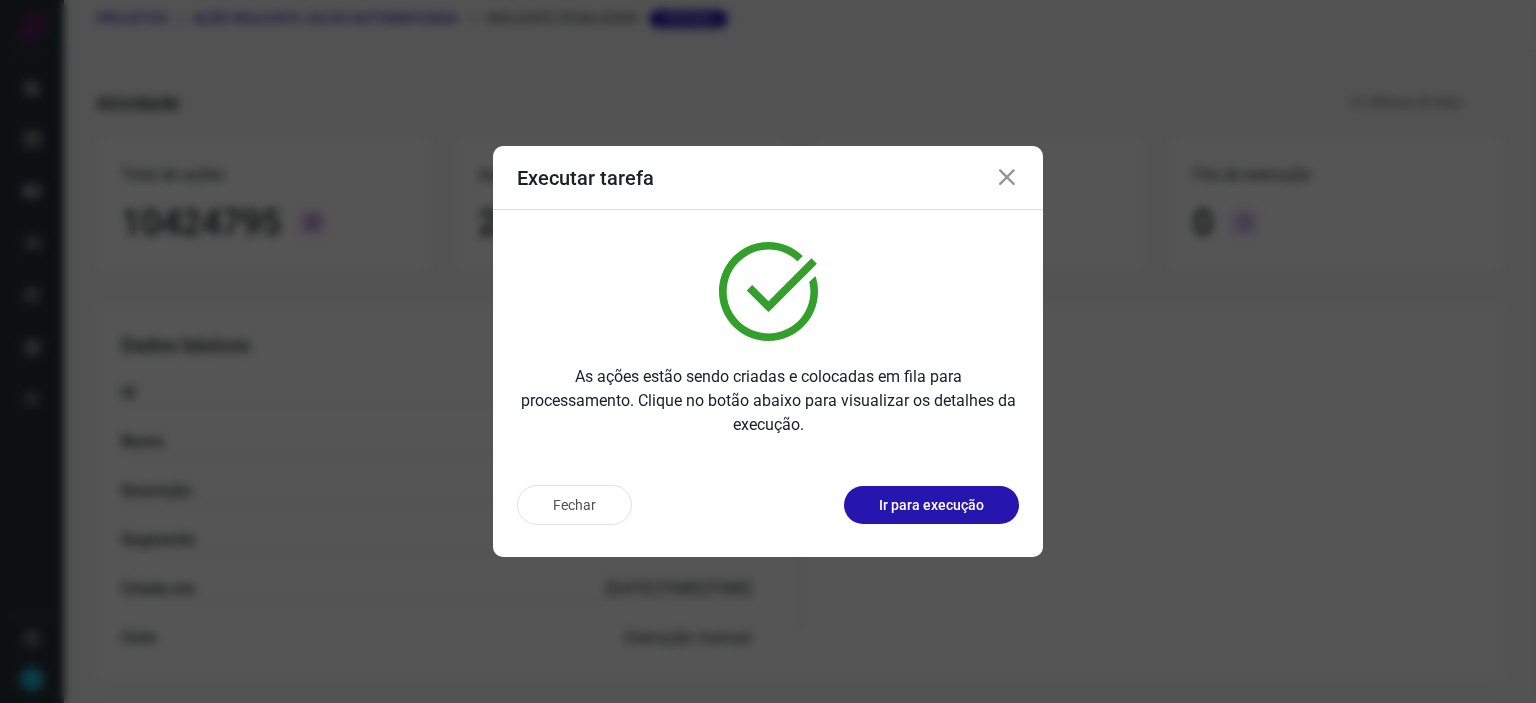click at bounding box center (1007, 178) 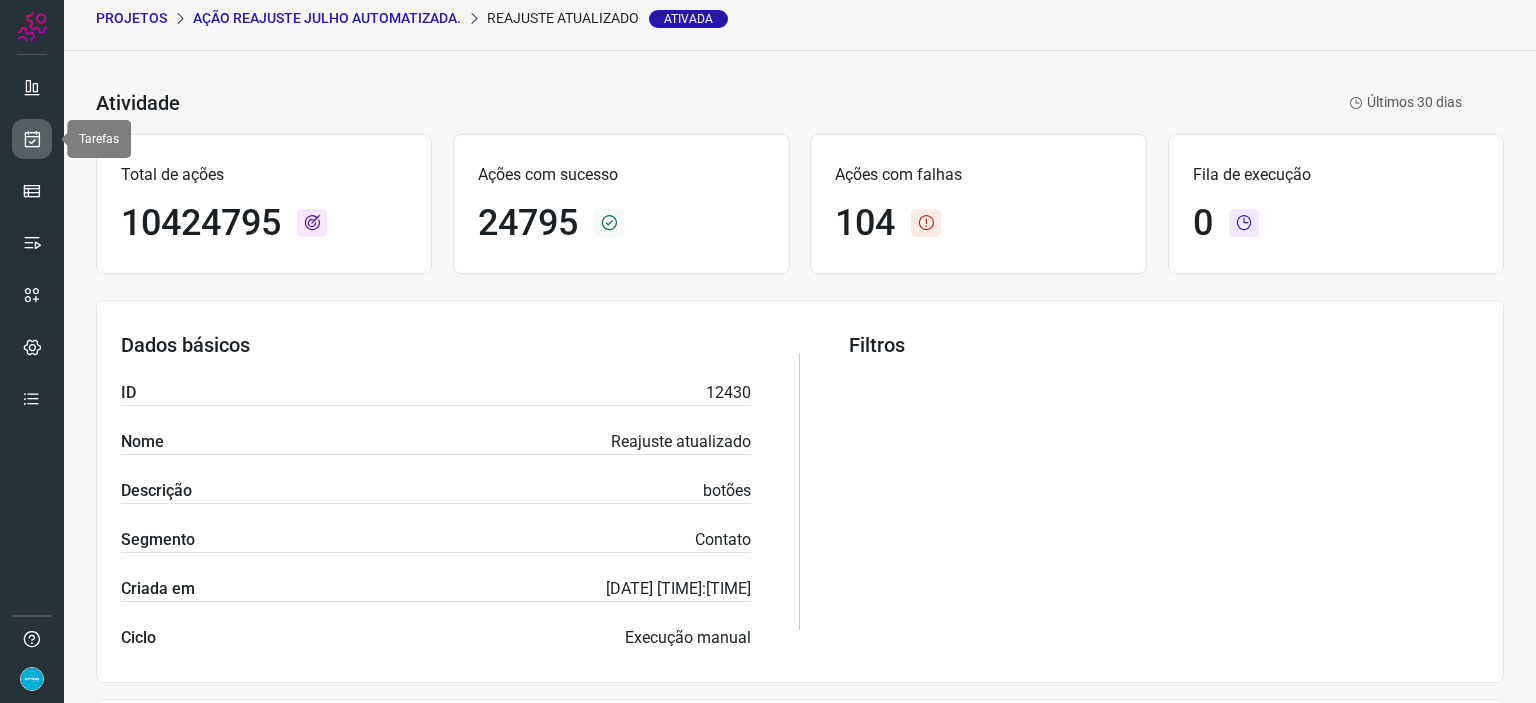click at bounding box center [32, 139] 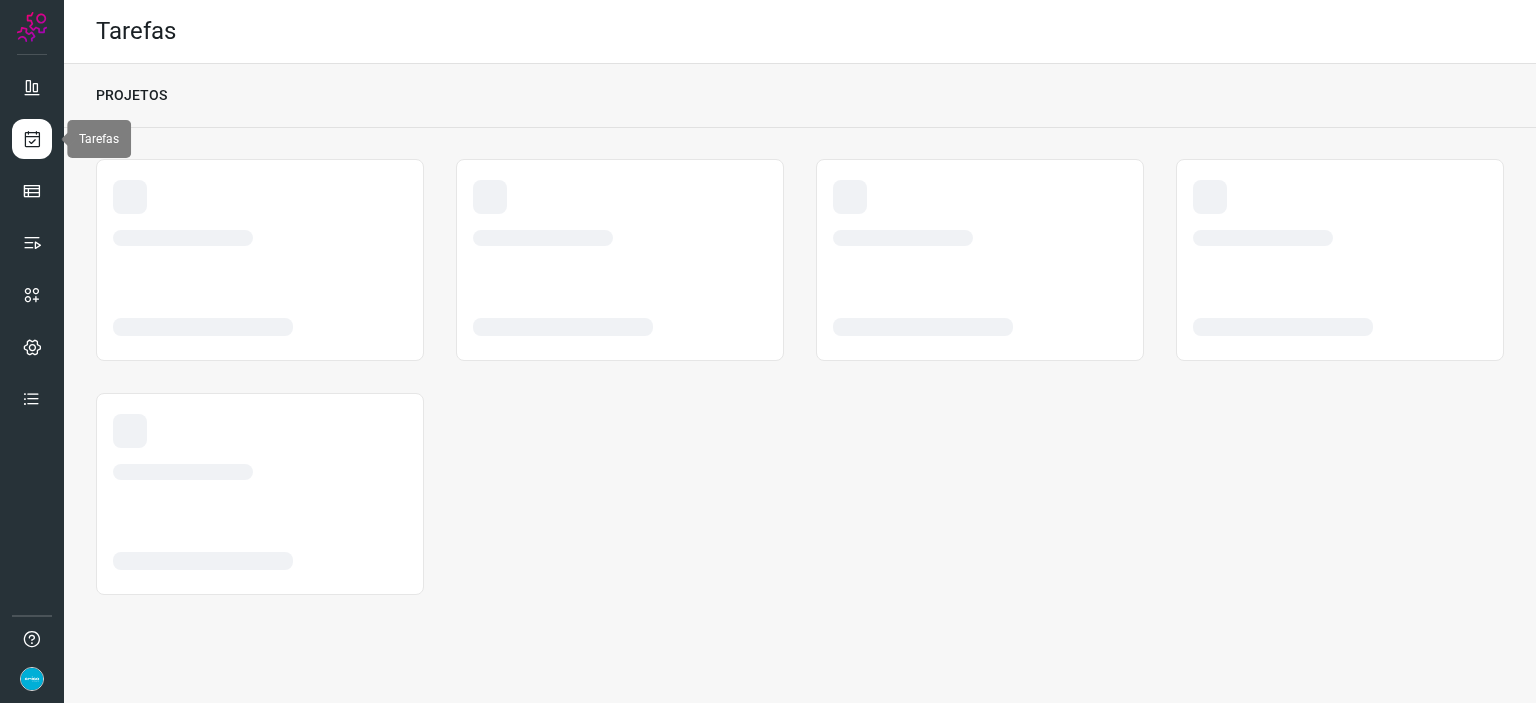 scroll, scrollTop: 0, scrollLeft: 0, axis: both 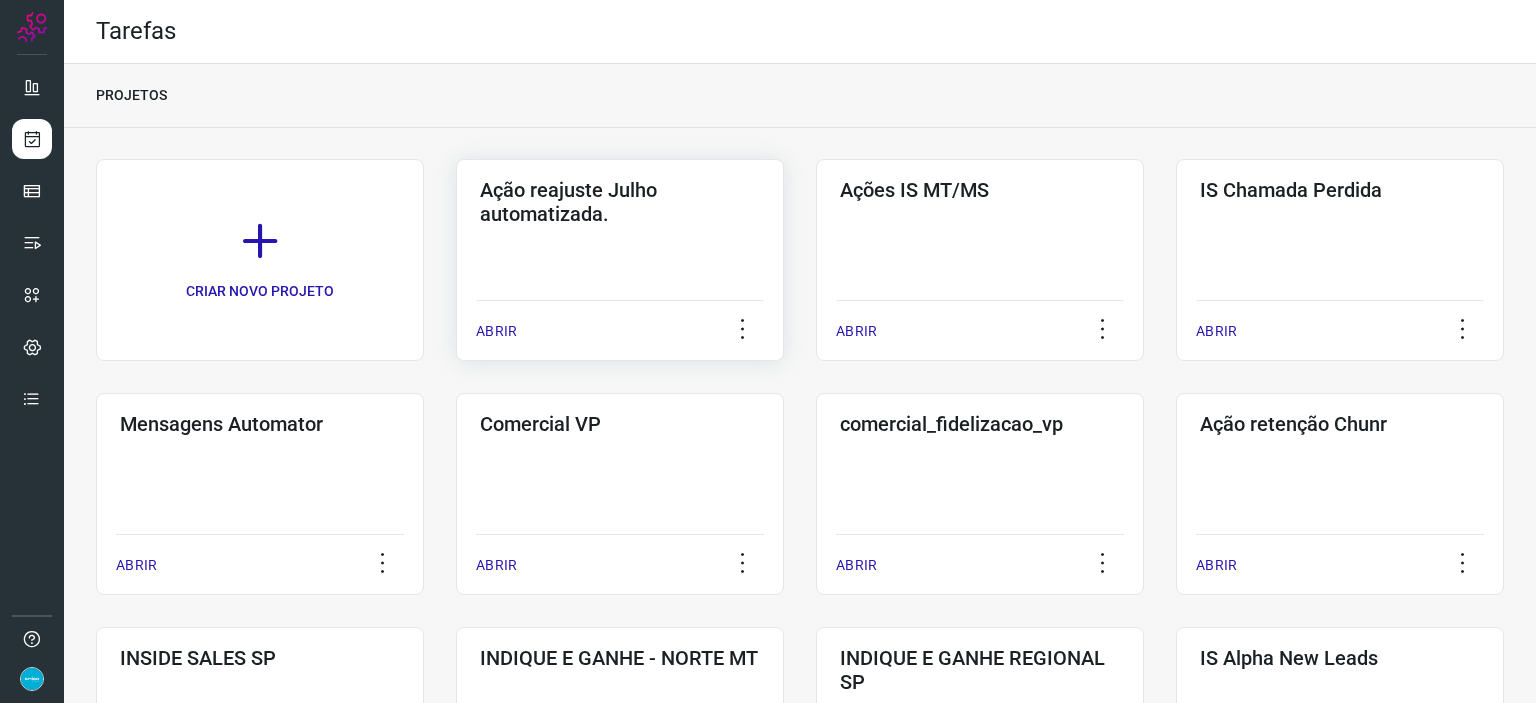 click on "ABRIR" at bounding box center (496, 331) 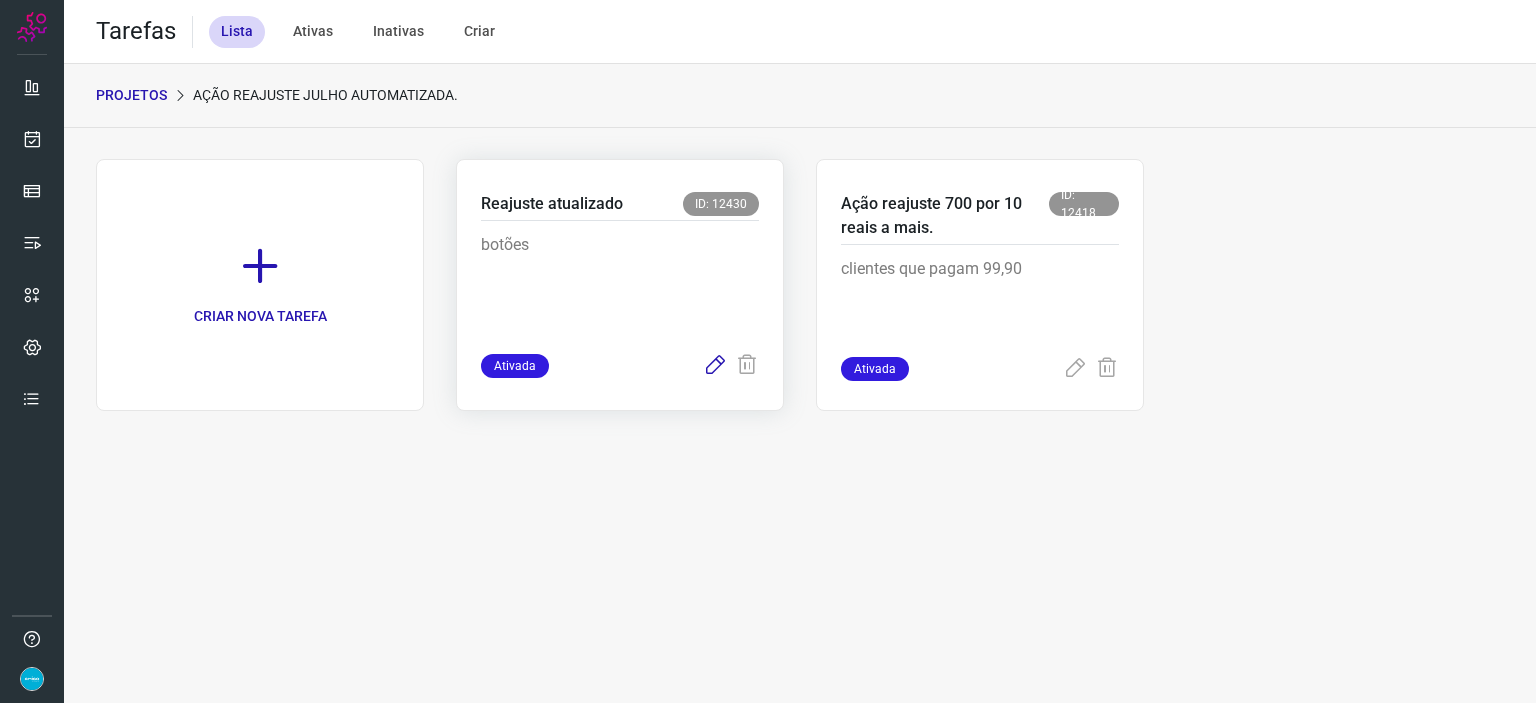 click at bounding box center (715, 366) 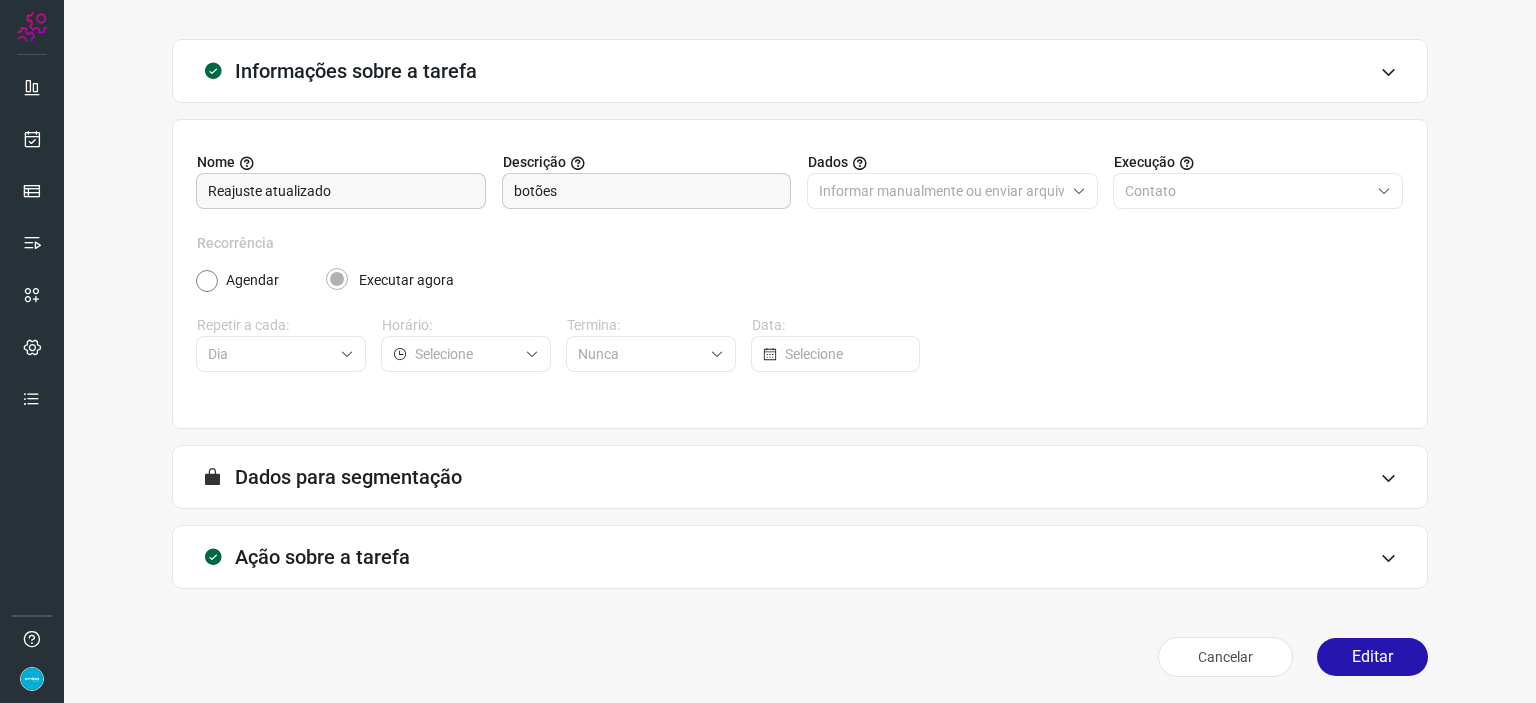 scroll, scrollTop: 77, scrollLeft: 0, axis: vertical 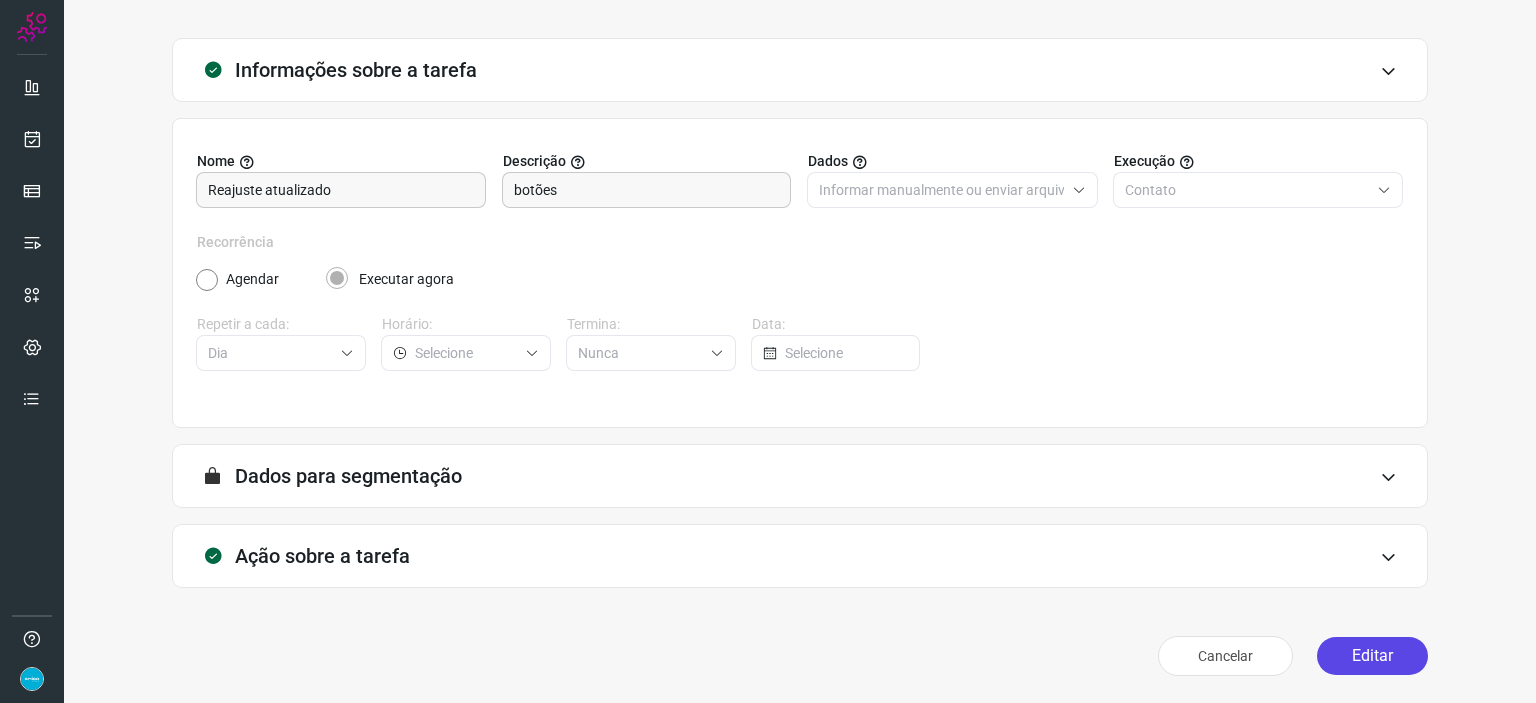 click on "Editar" at bounding box center (1372, 656) 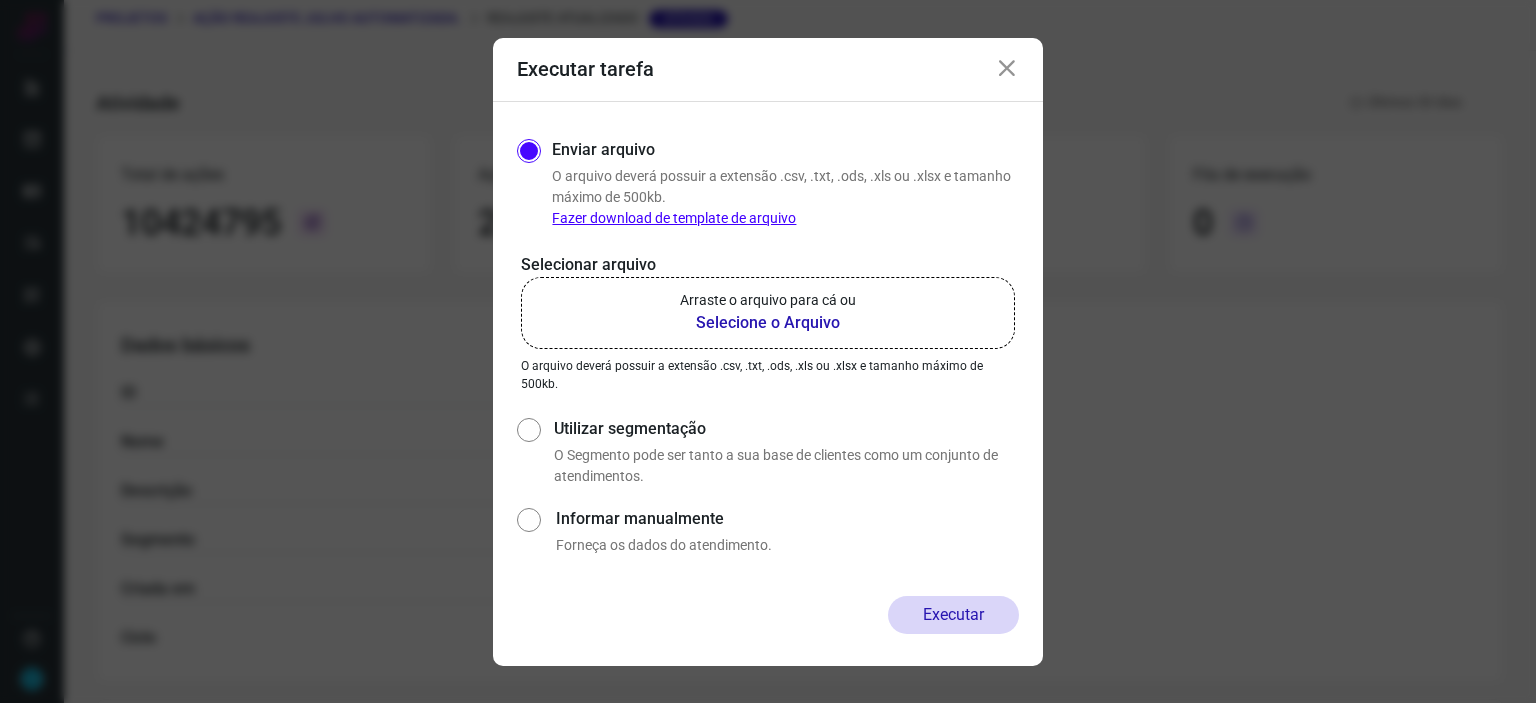click on "Arraste o arquivo para cá ou" at bounding box center (768, 300) 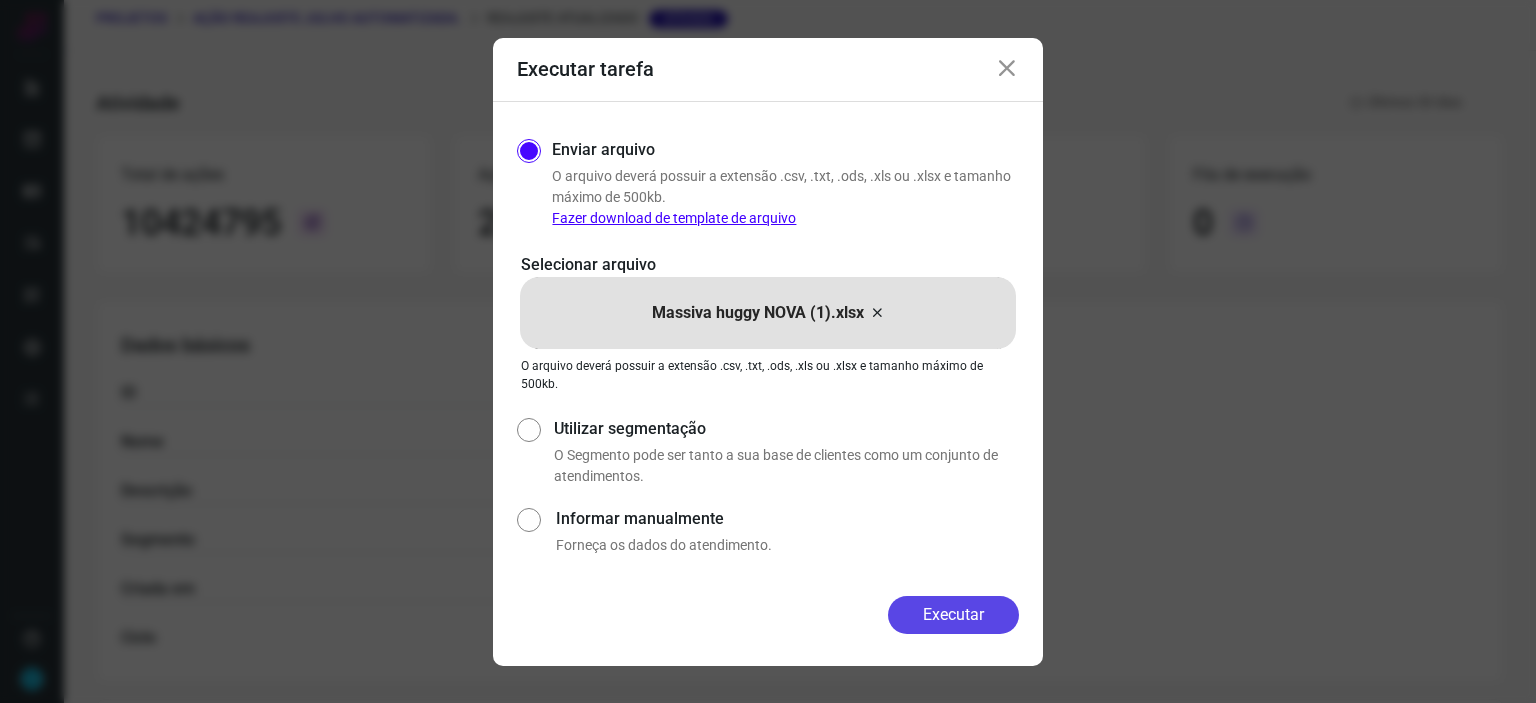 click on "Executar" at bounding box center [953, 615] 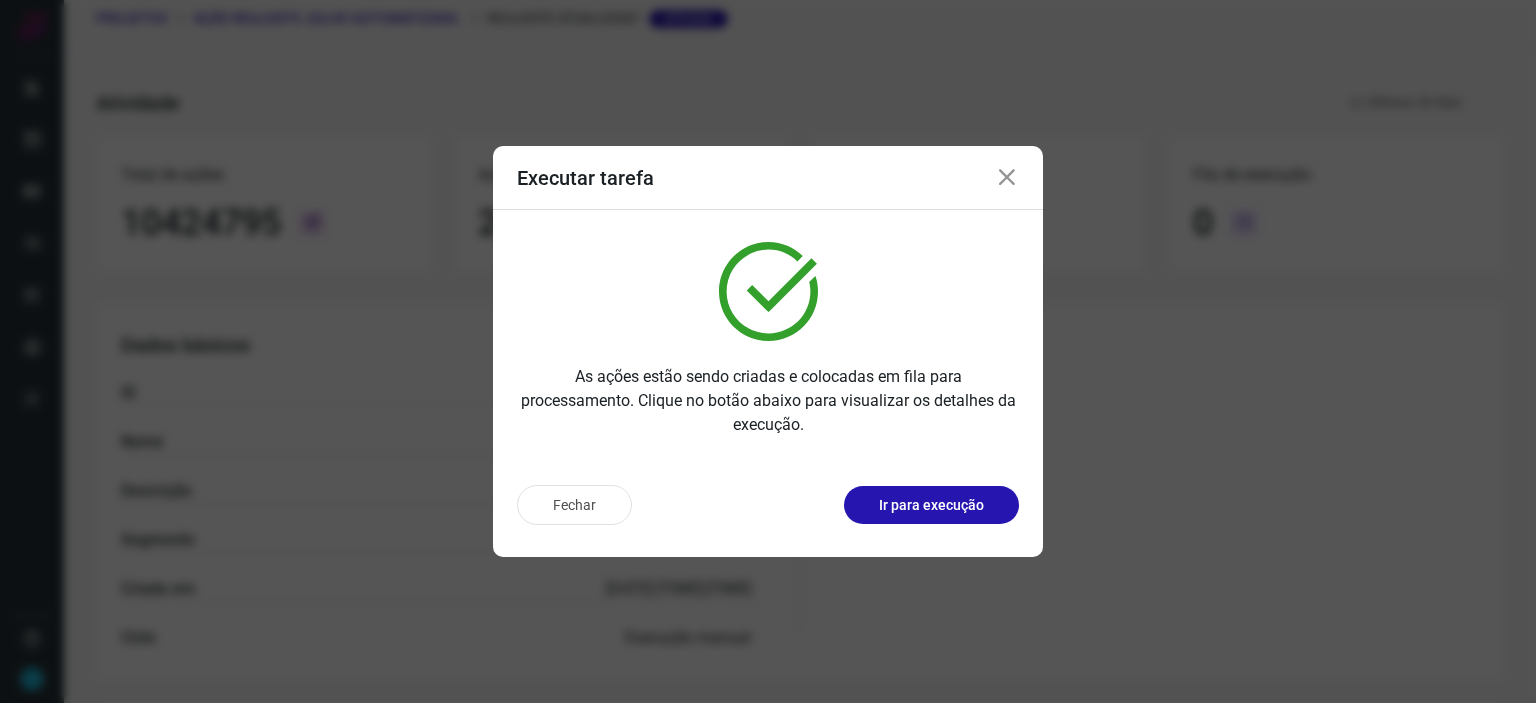 click at bounding box center [1007, 178] 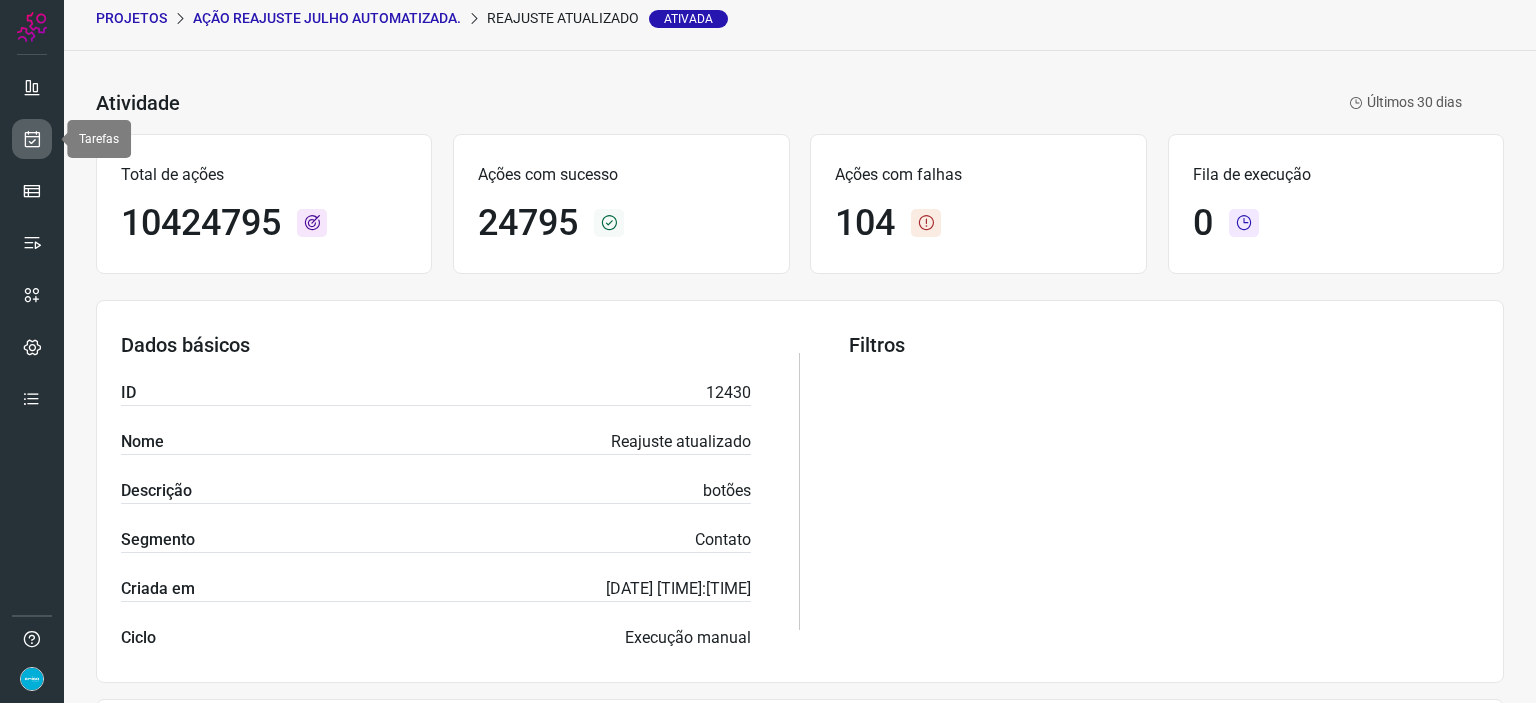 click at bounding box center [32, 139] 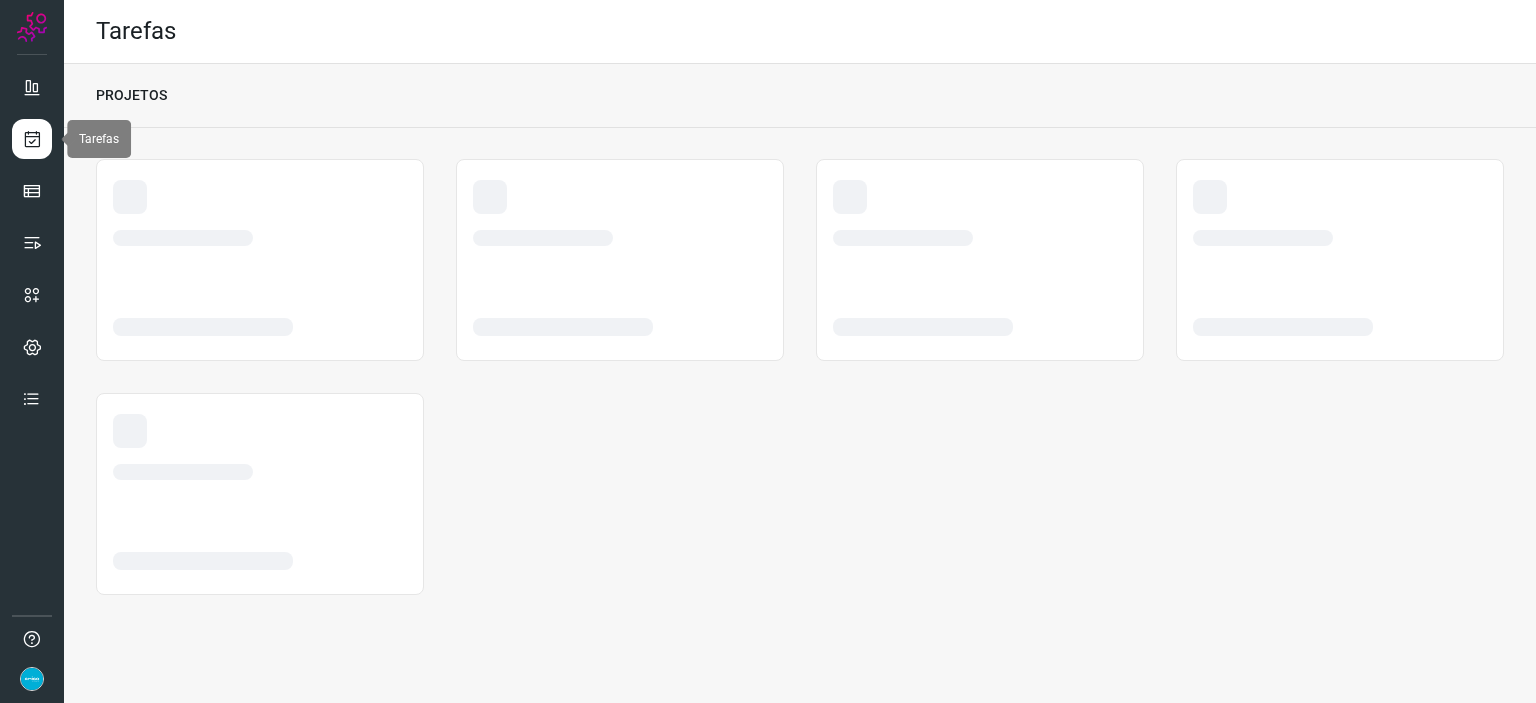 scroll, scrollTop: 0, scrollLeft: 0, axis: both 